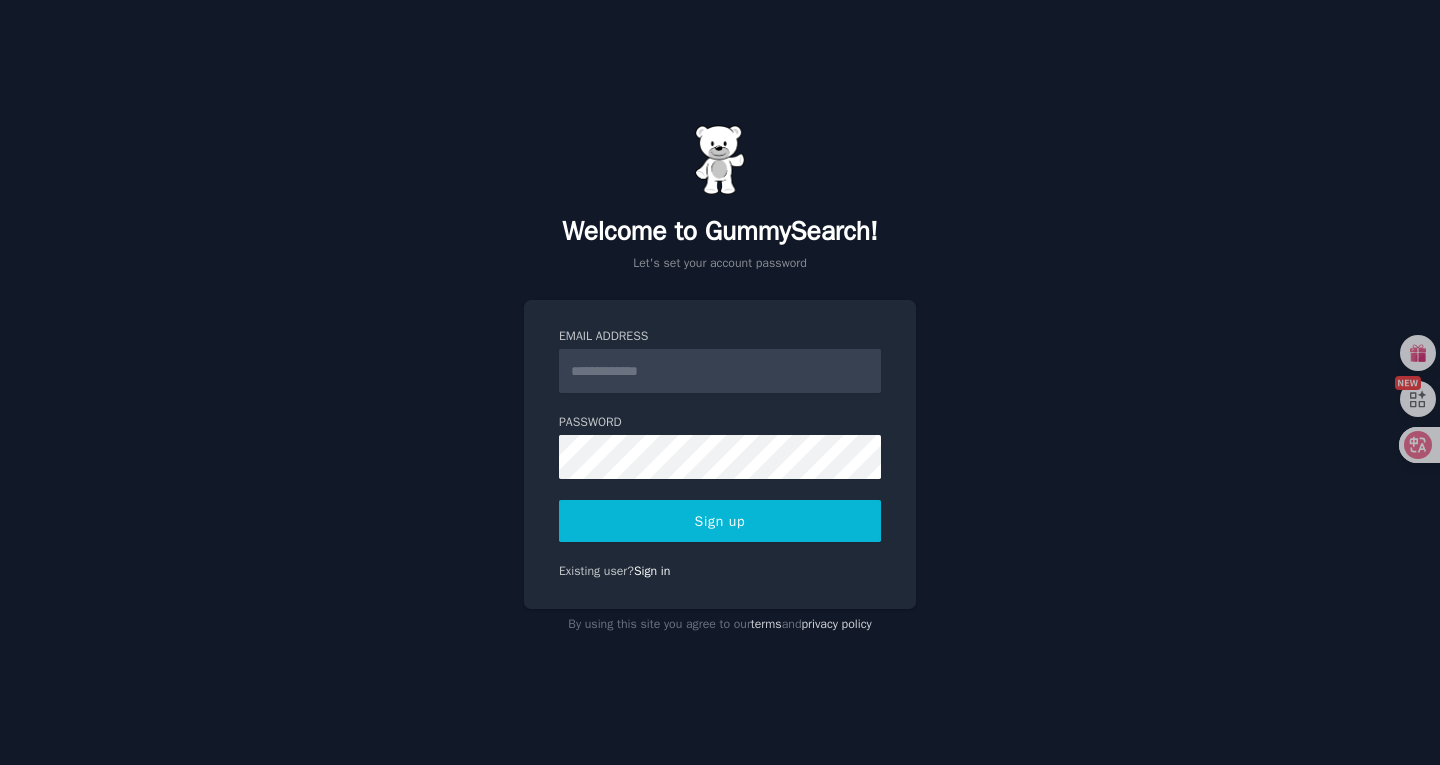 scroll, scrollTop: 0, scrollLeft: 0, axis: both 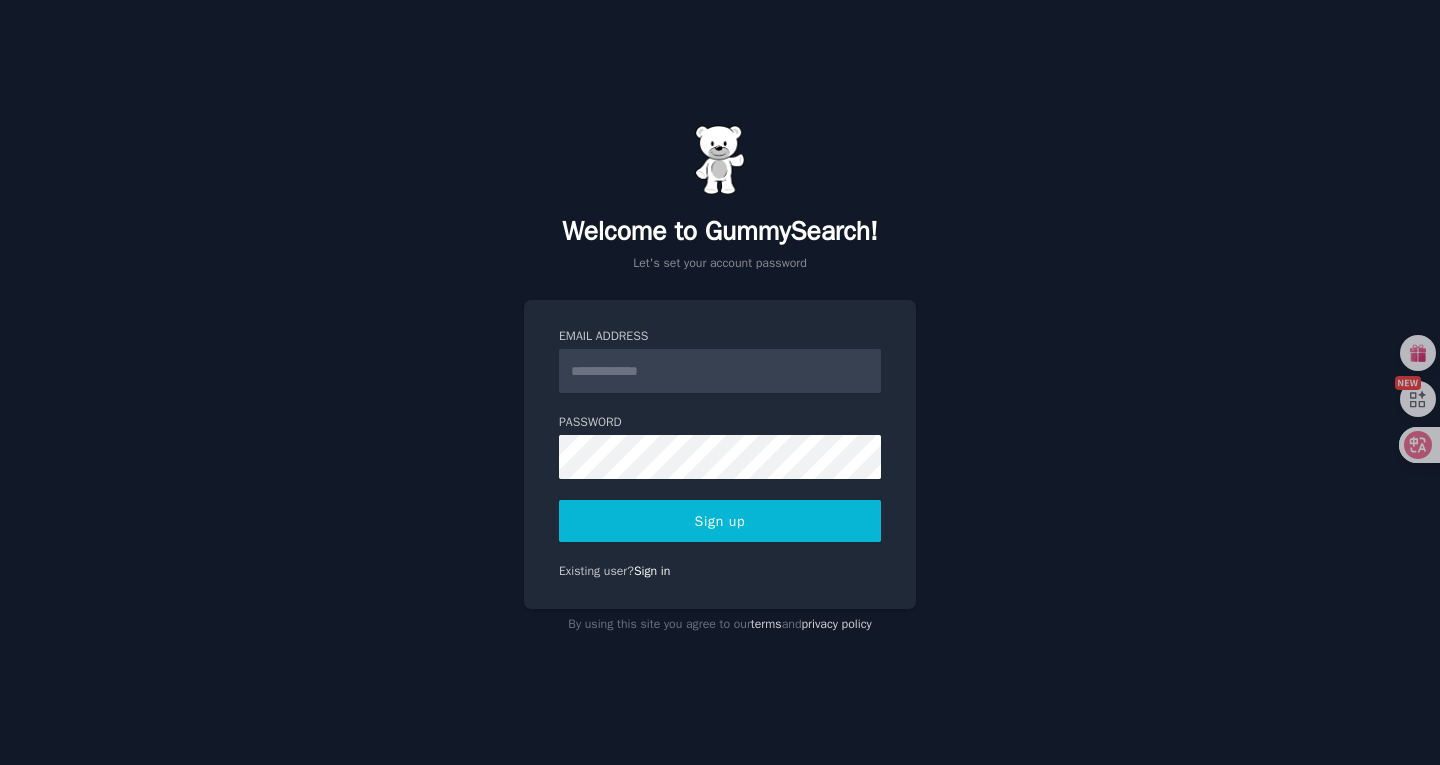 type on "**********" 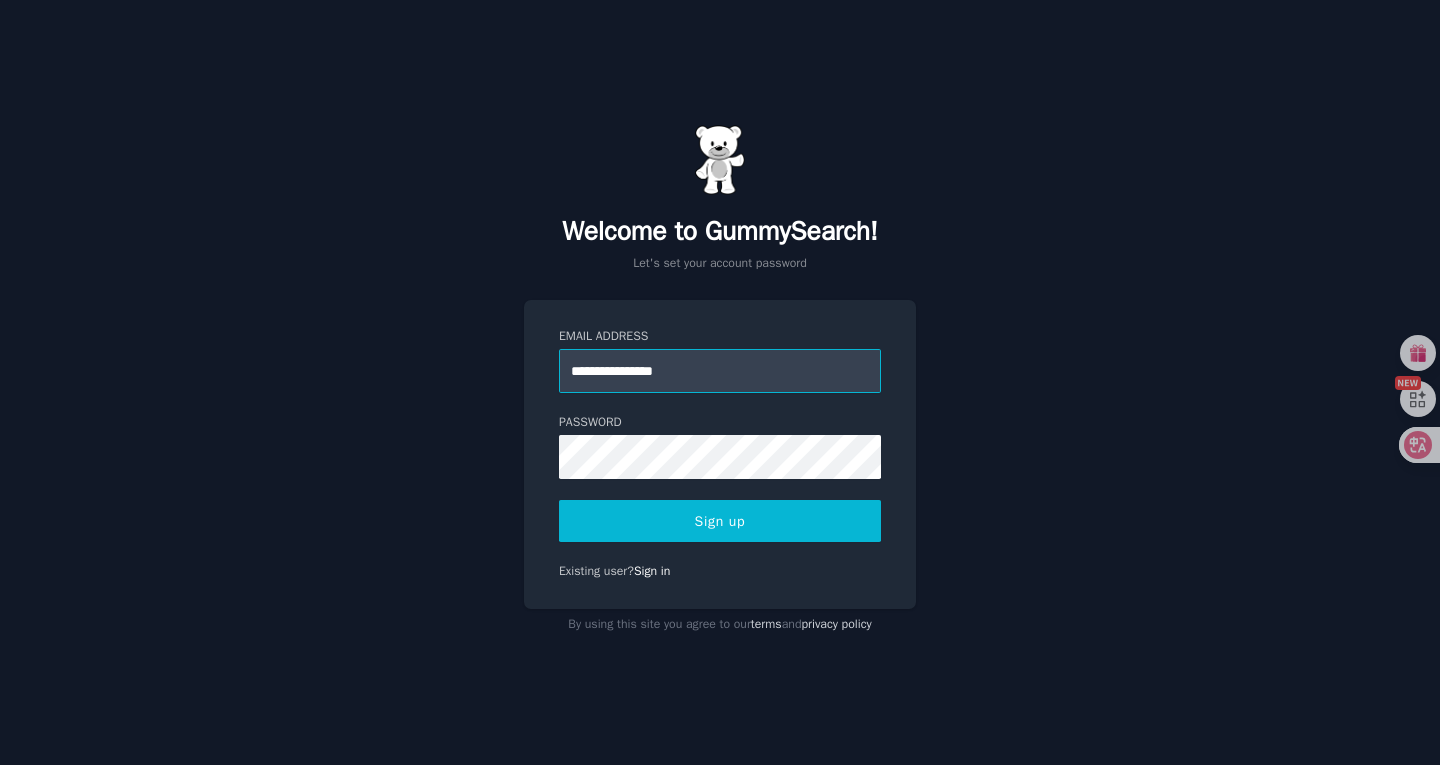 click on "**********" at bounding box center [720, 371] 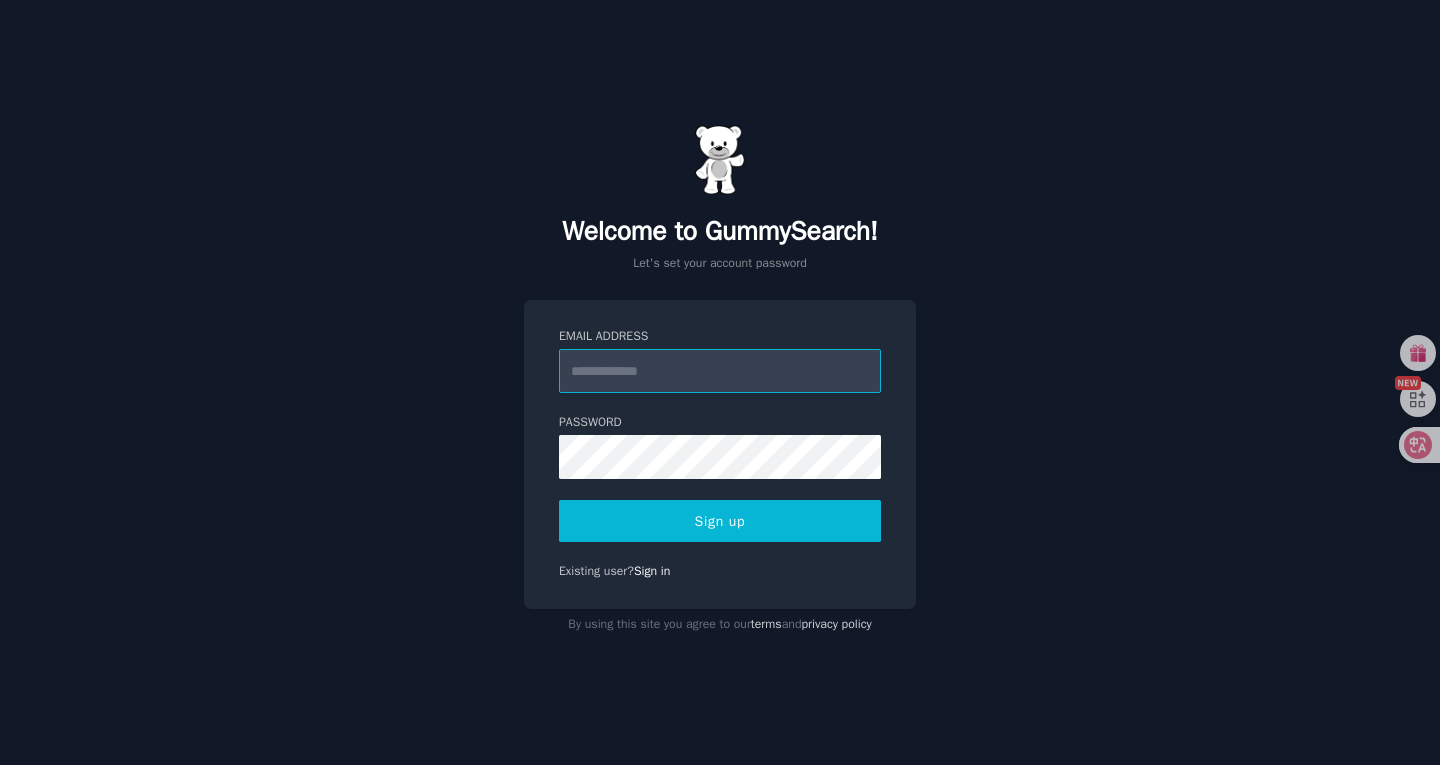 paste on "********" 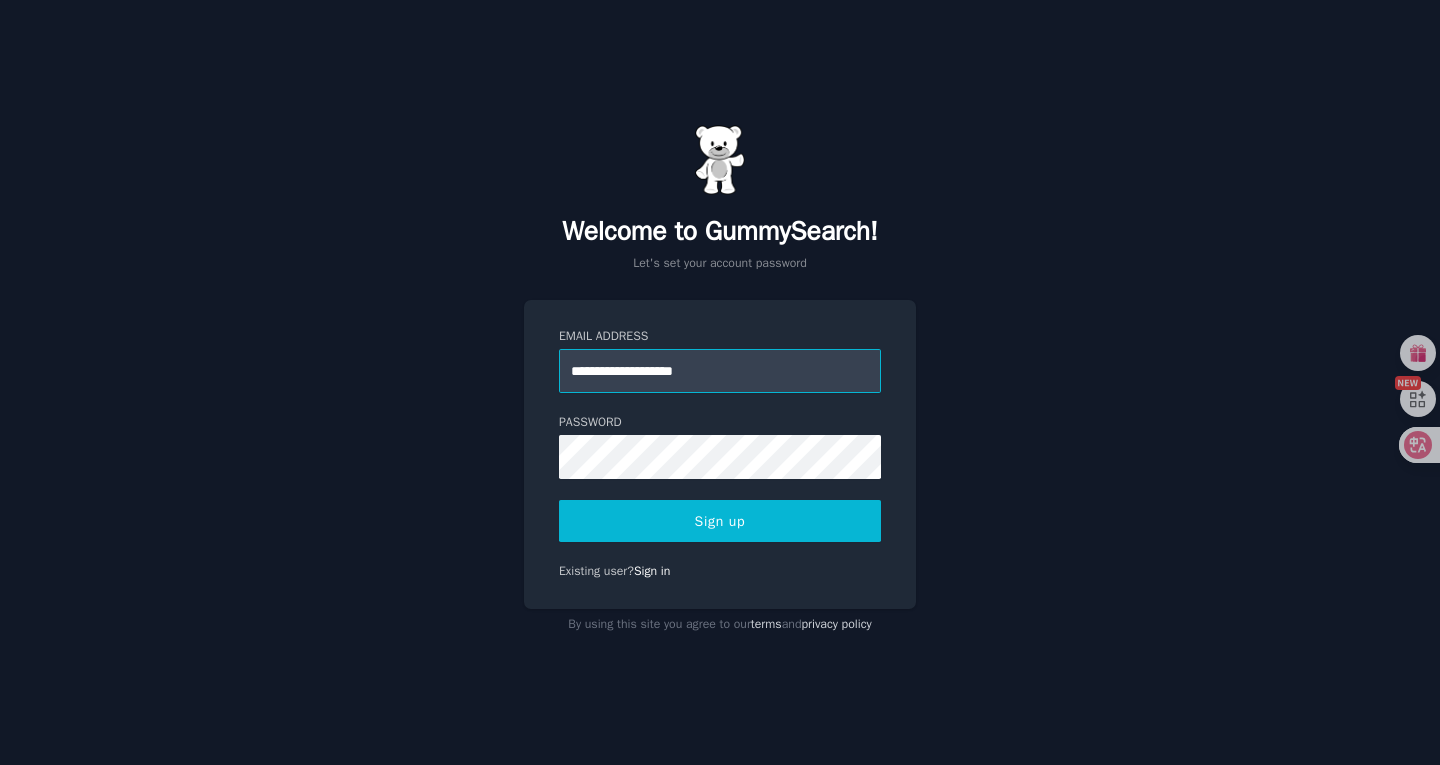 type on "**********" 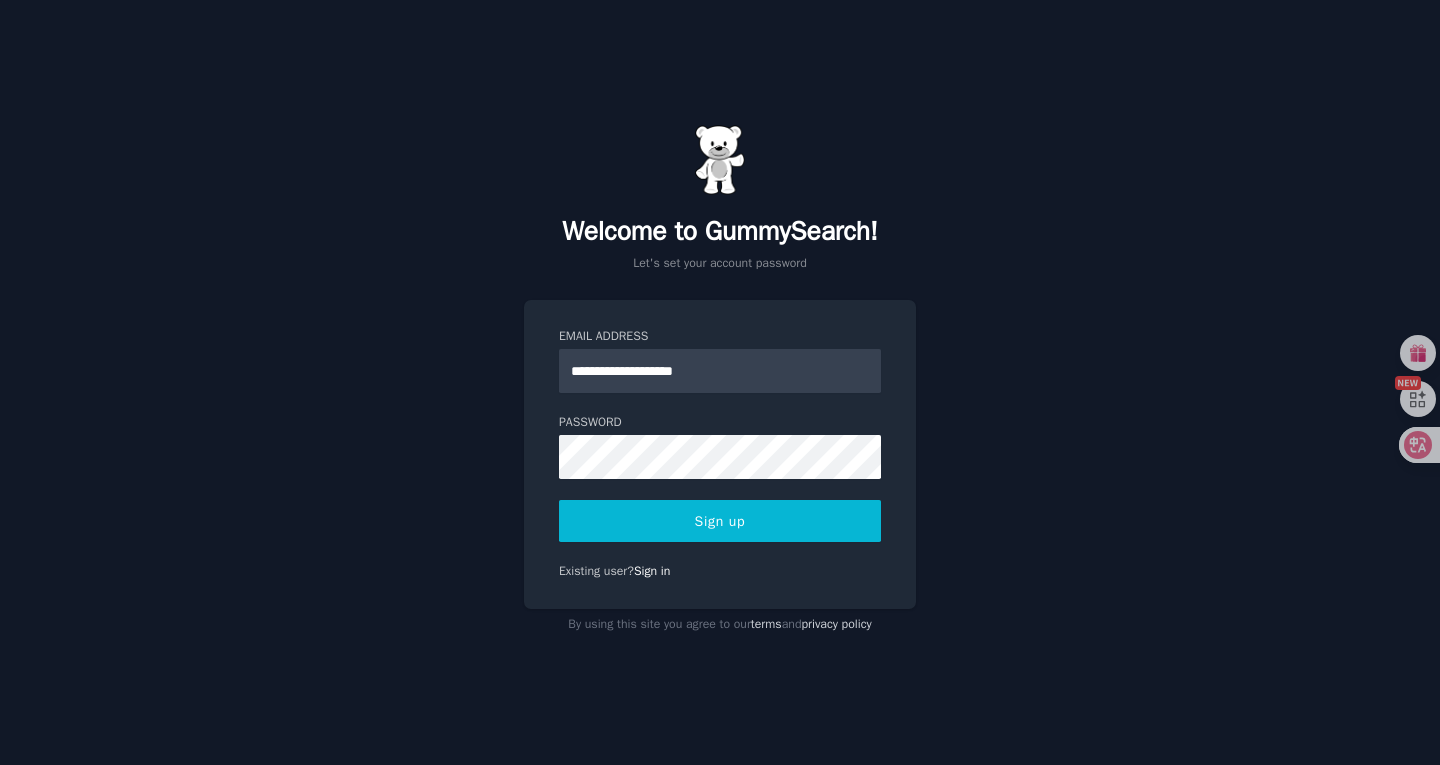 click on "Sign up" at bounding box center [720, 521] 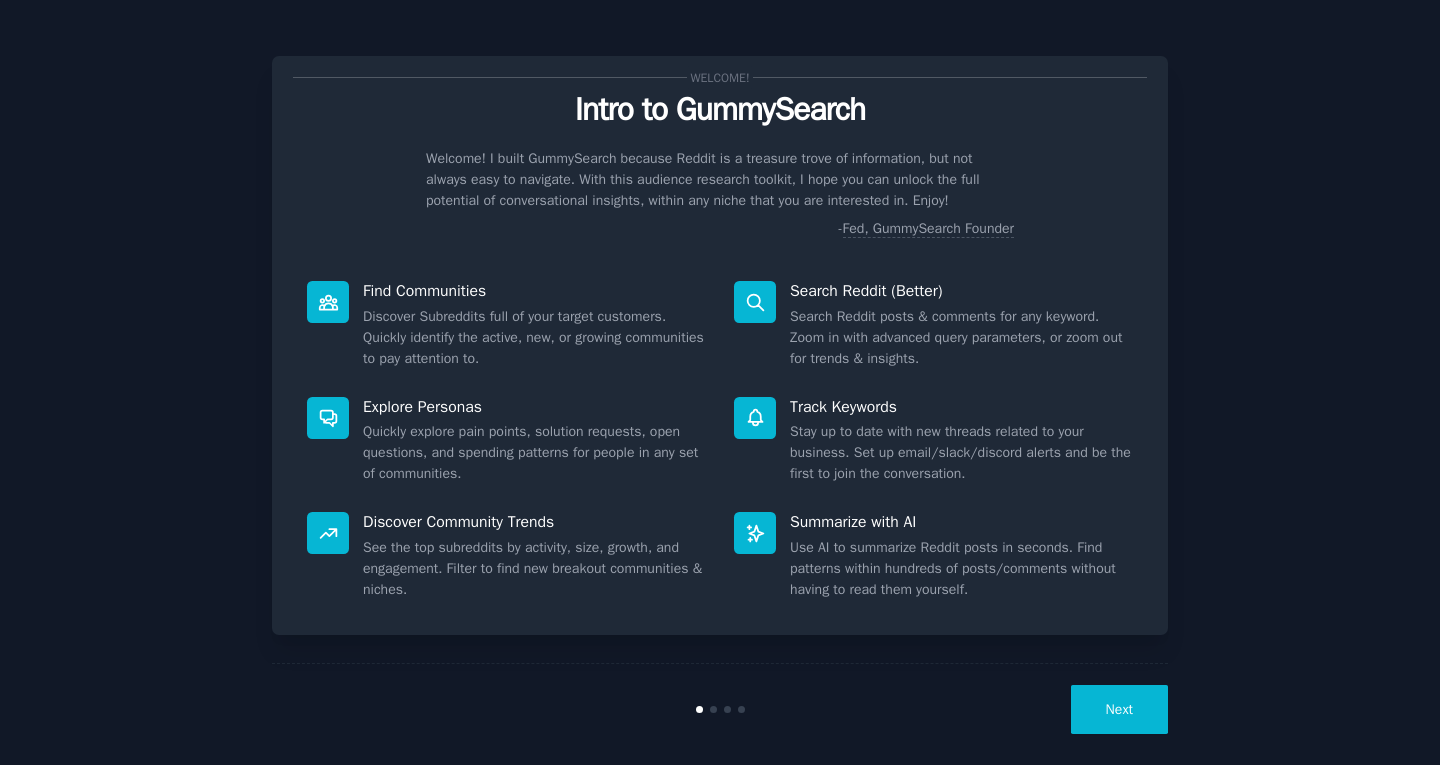 scroll, scrollTop: 0, scrollLeft: 0, axis: both 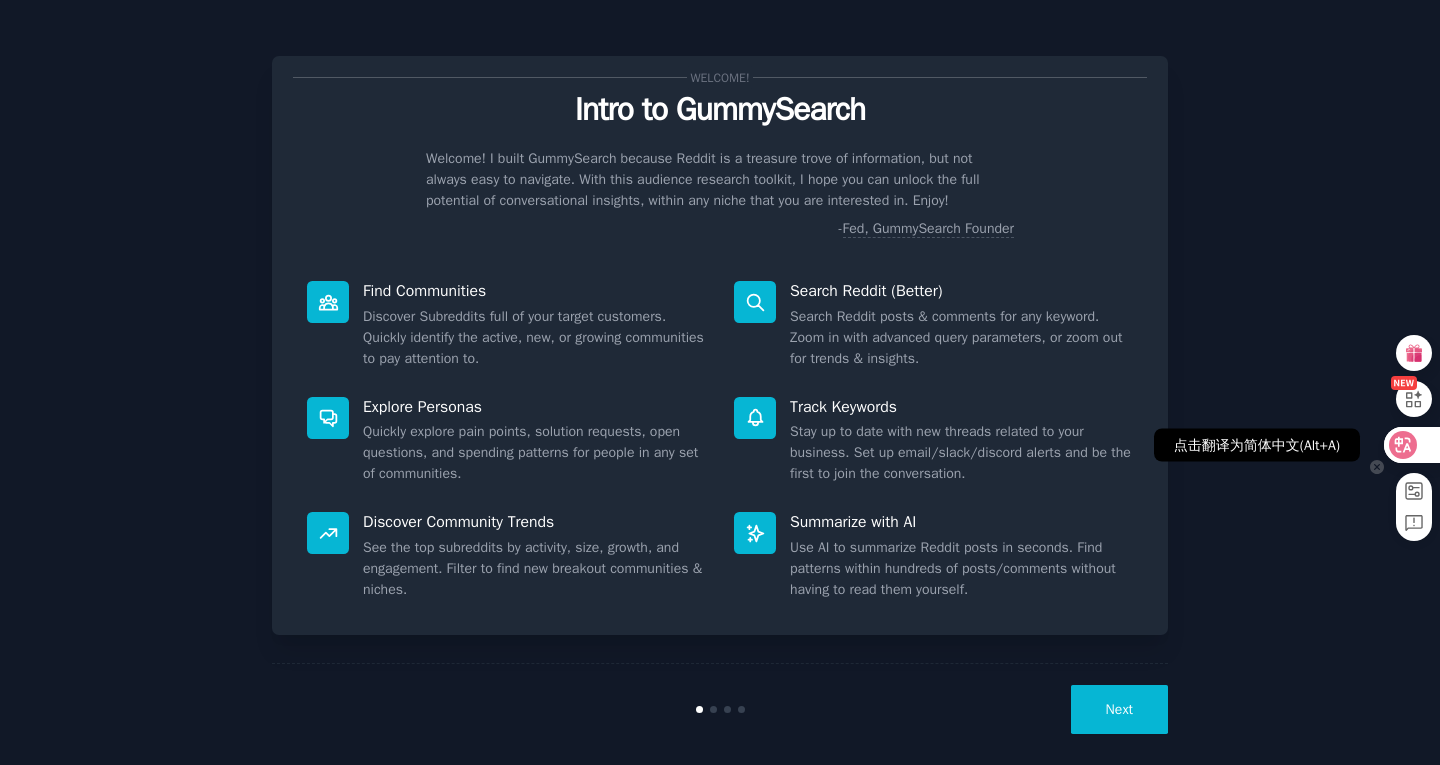 click 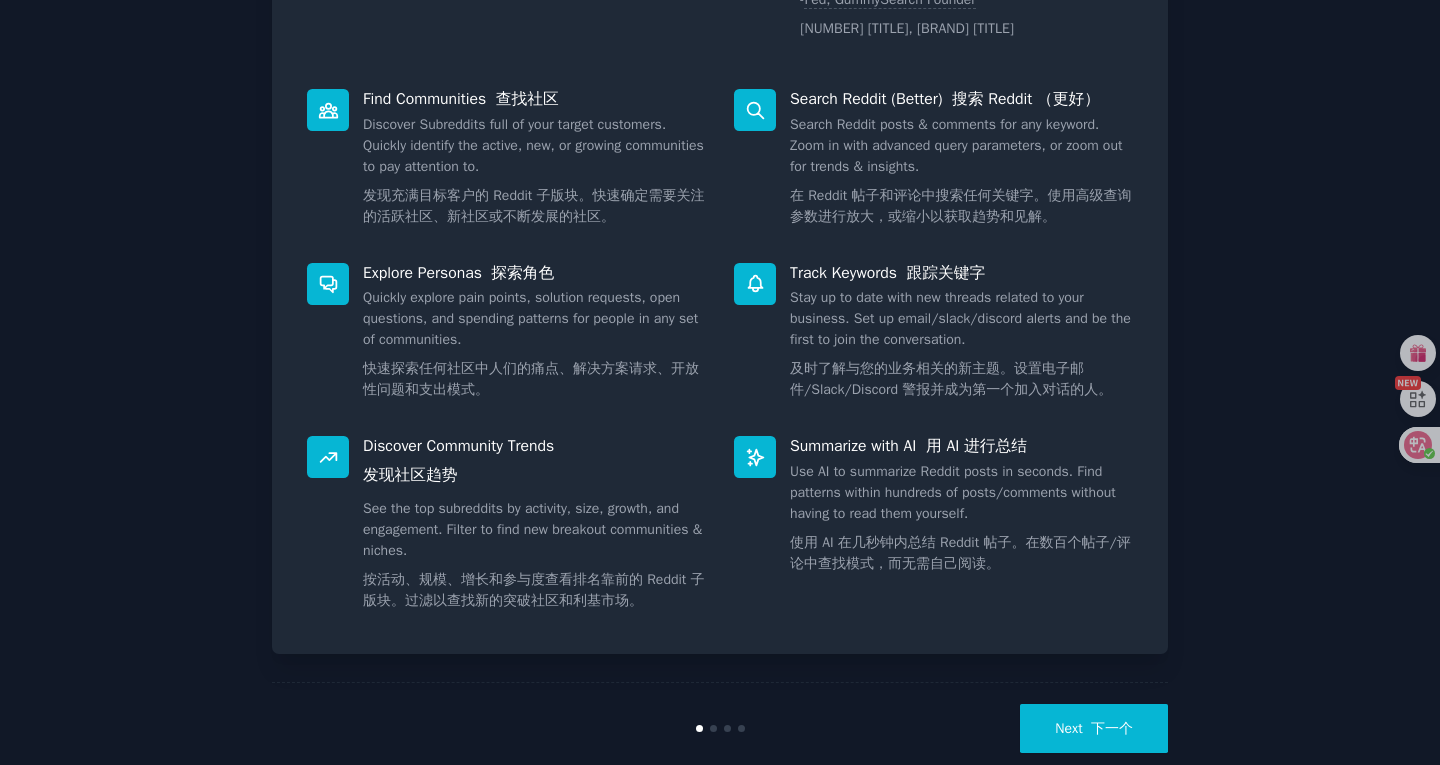 scroll, scrollTop: 288, scrollLeft: 0, axis: vertical 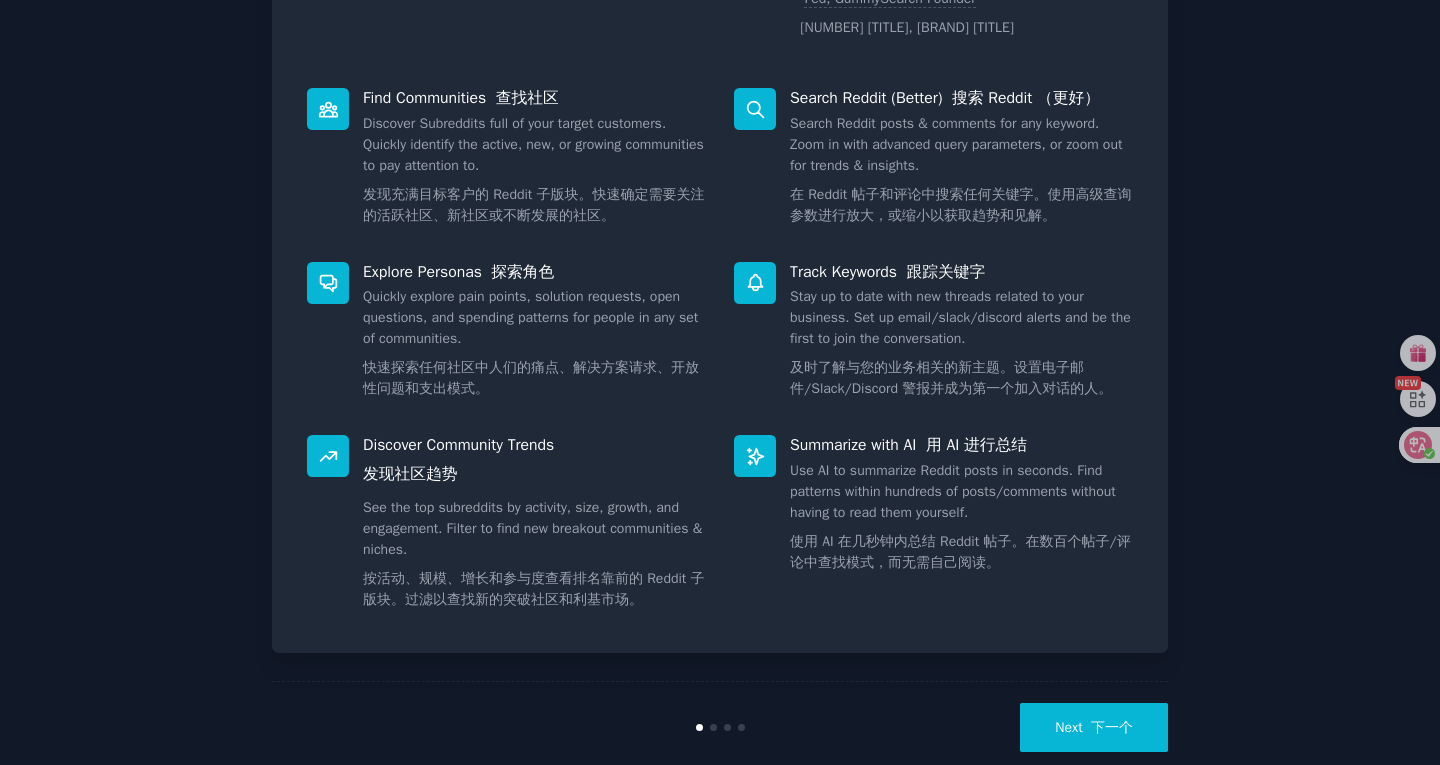 click on "Next    下一个" at bounding box center [1094, 727] 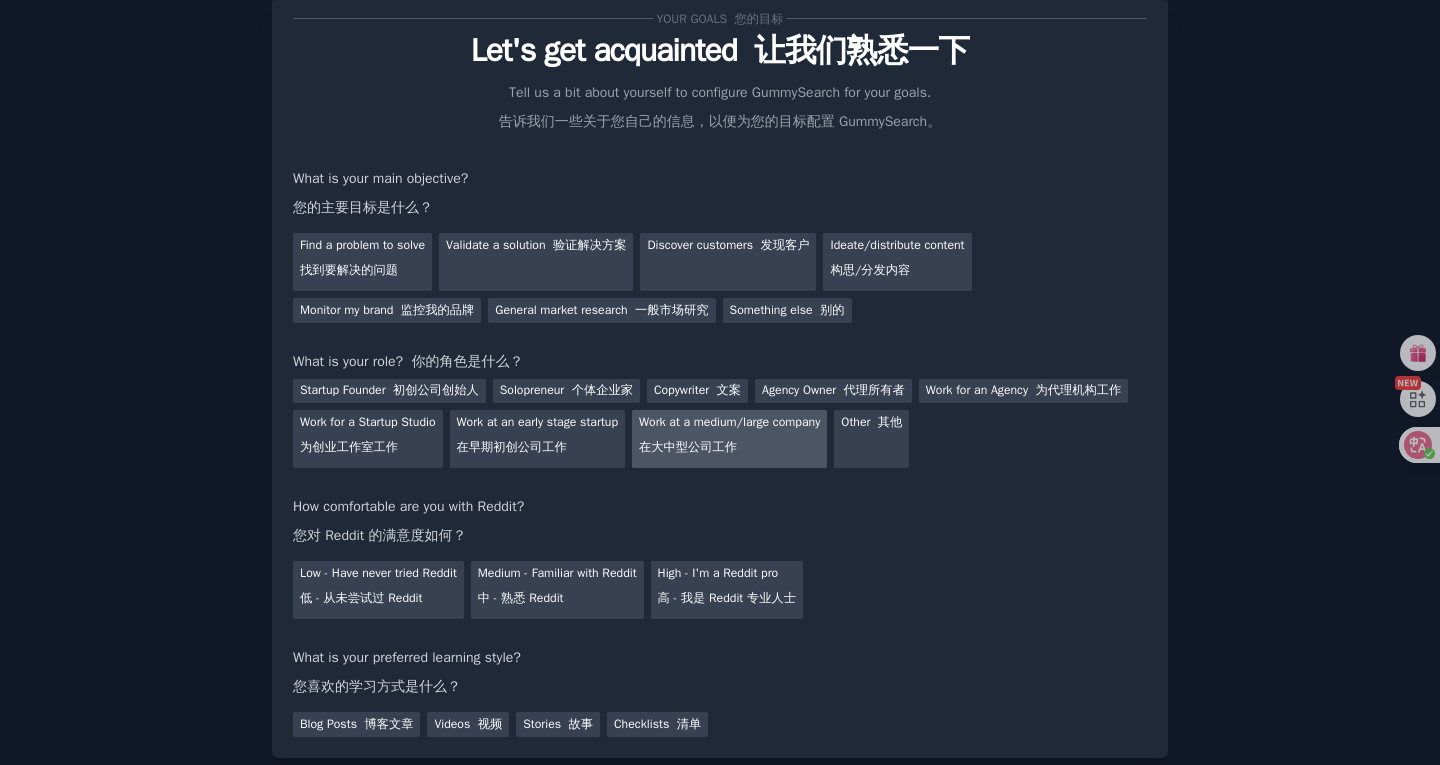 scroll, scrollTop: 60, scrollLeft: 0, axis: vertical 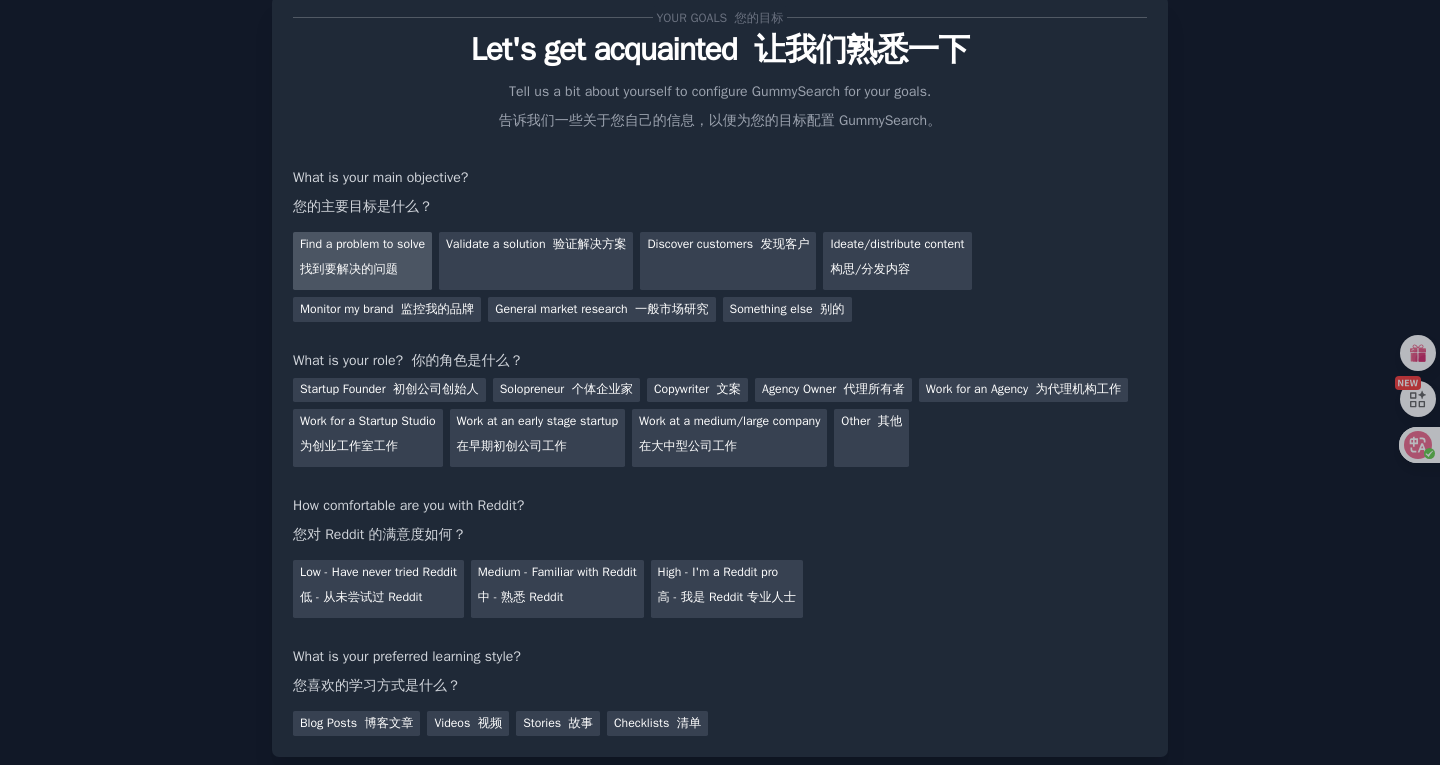 click on "Find a problem to solve 找到要解决的问题" at bounding box center [362, 261] 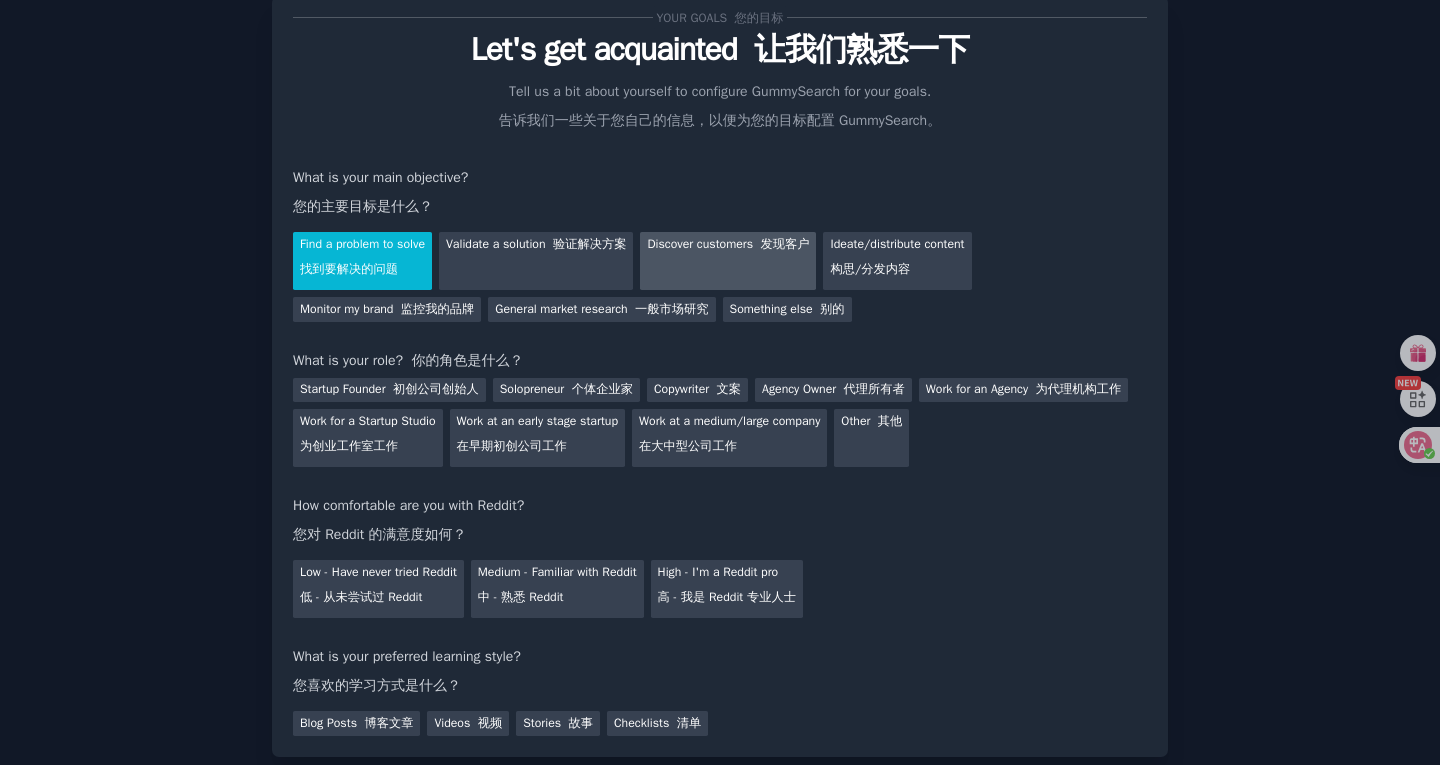 click on "Discover customers    发现客户" at bounding box center [728, 261] 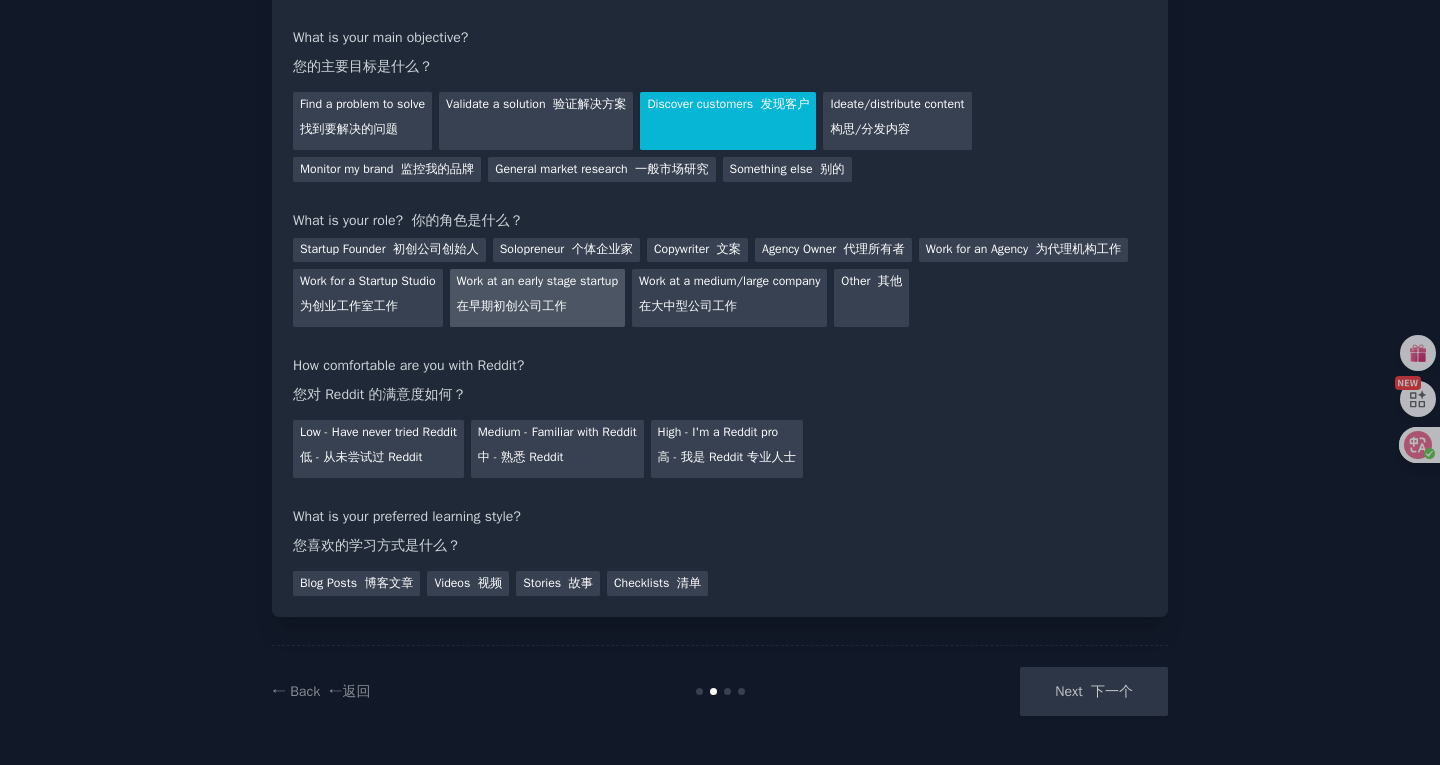 scroll, scrollTop: 231, scrollLeft: 0, axis: vertical 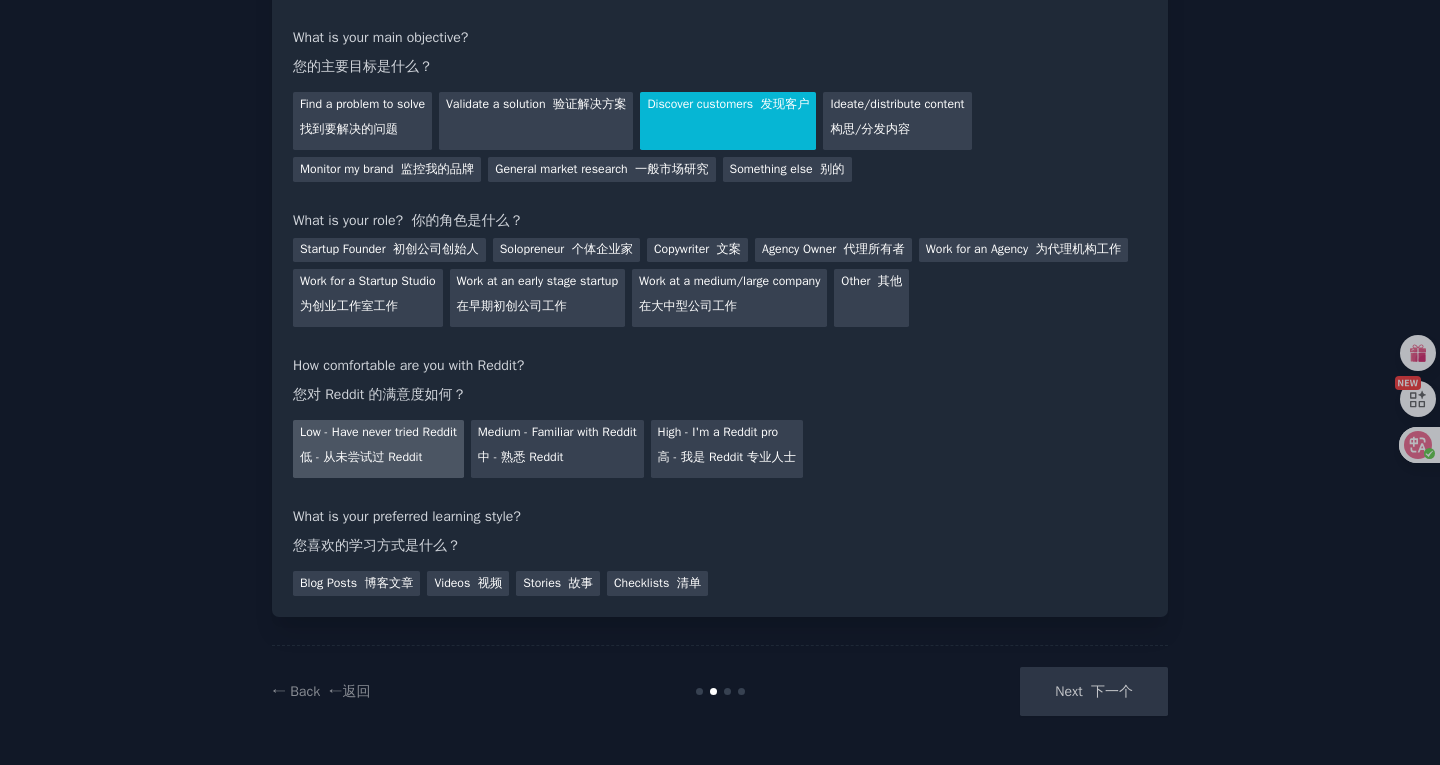click on "Low - Have never tried Reddit 低 - 从未尝试过 Reddit" at bounding box center [378, 449] 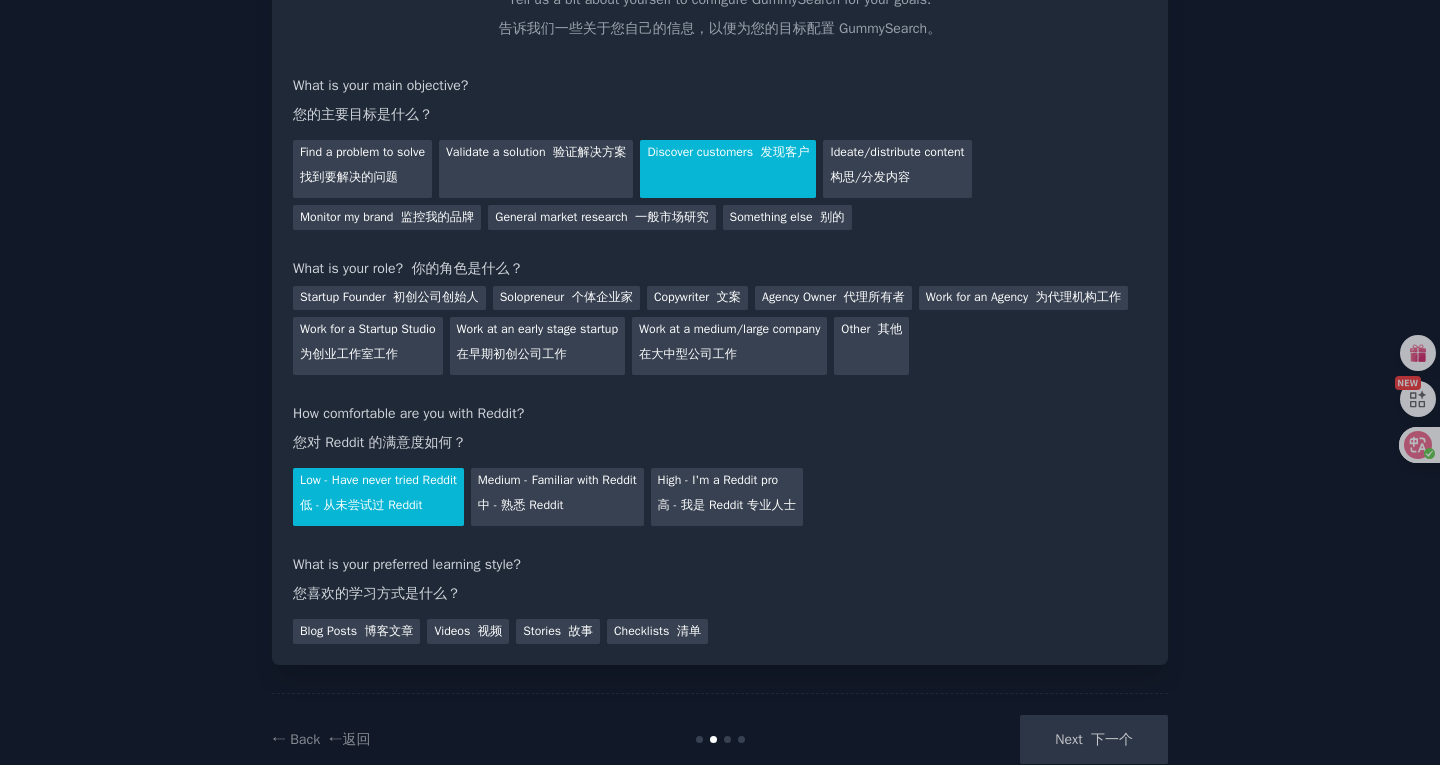 scroll, scrollTop: 151, scrollLeft: 0, axis: vertical 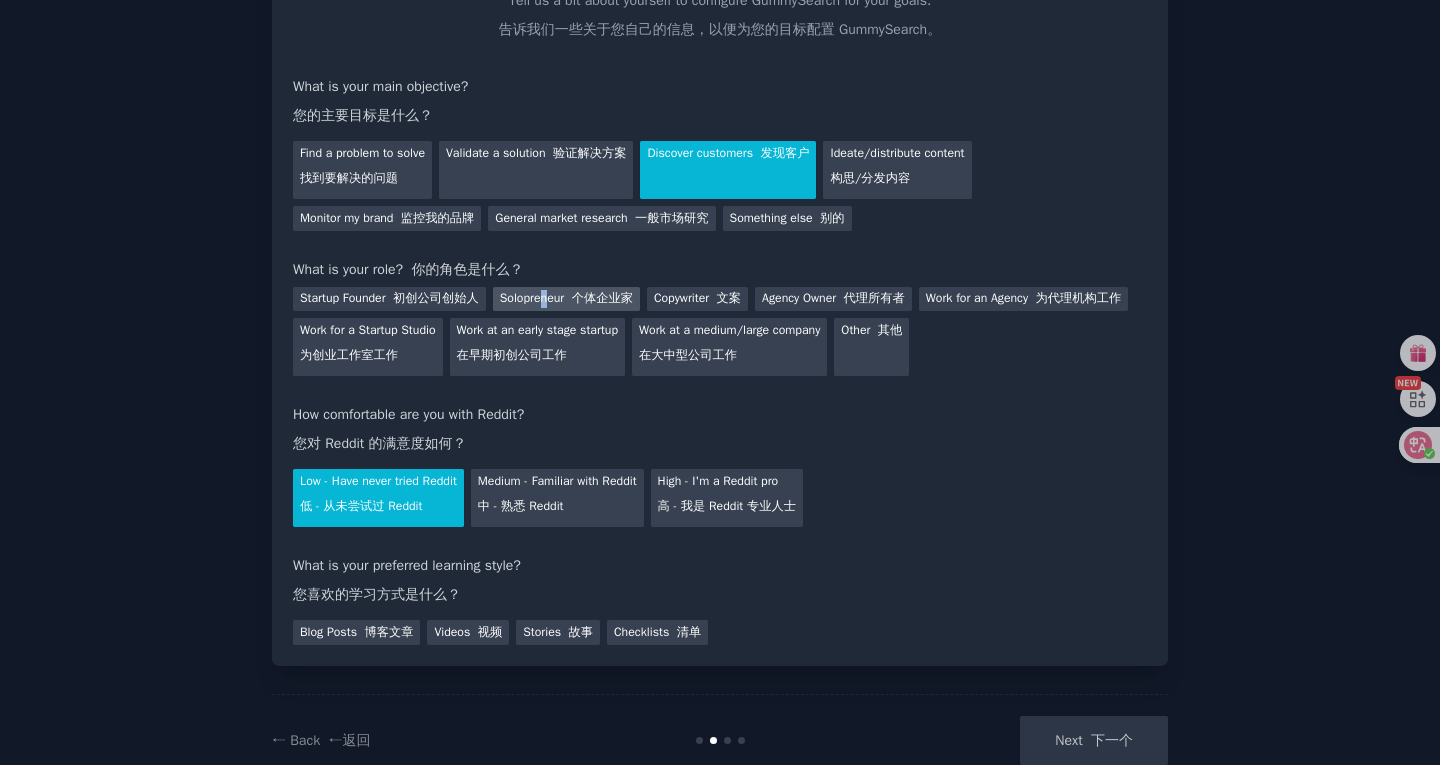 drag, startPoint x: 551, startPoint y: 313, endPoint x: 560, endPoint y: 305, distance: 12.0415945 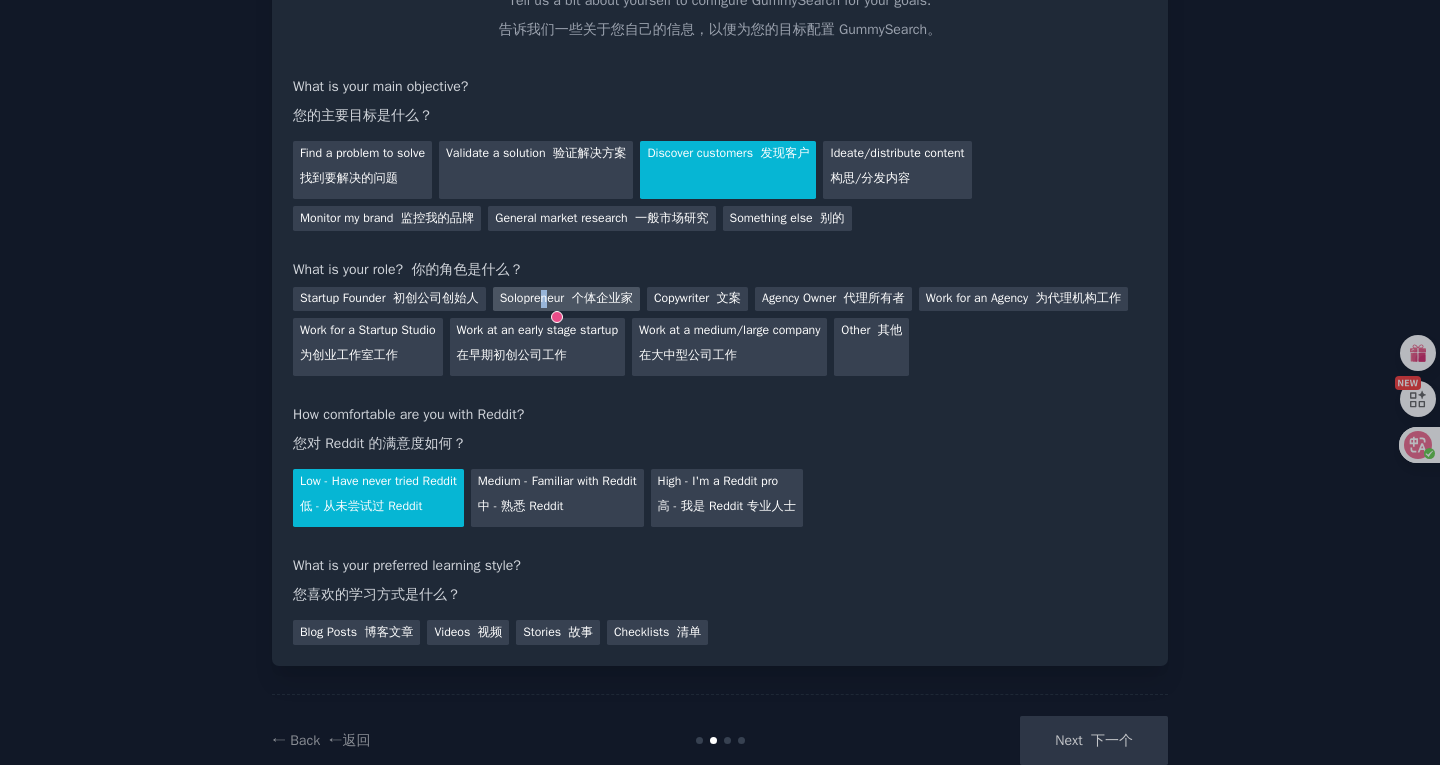 click on "Solopreneur    个体企业家" at bounding box center [566, 299] 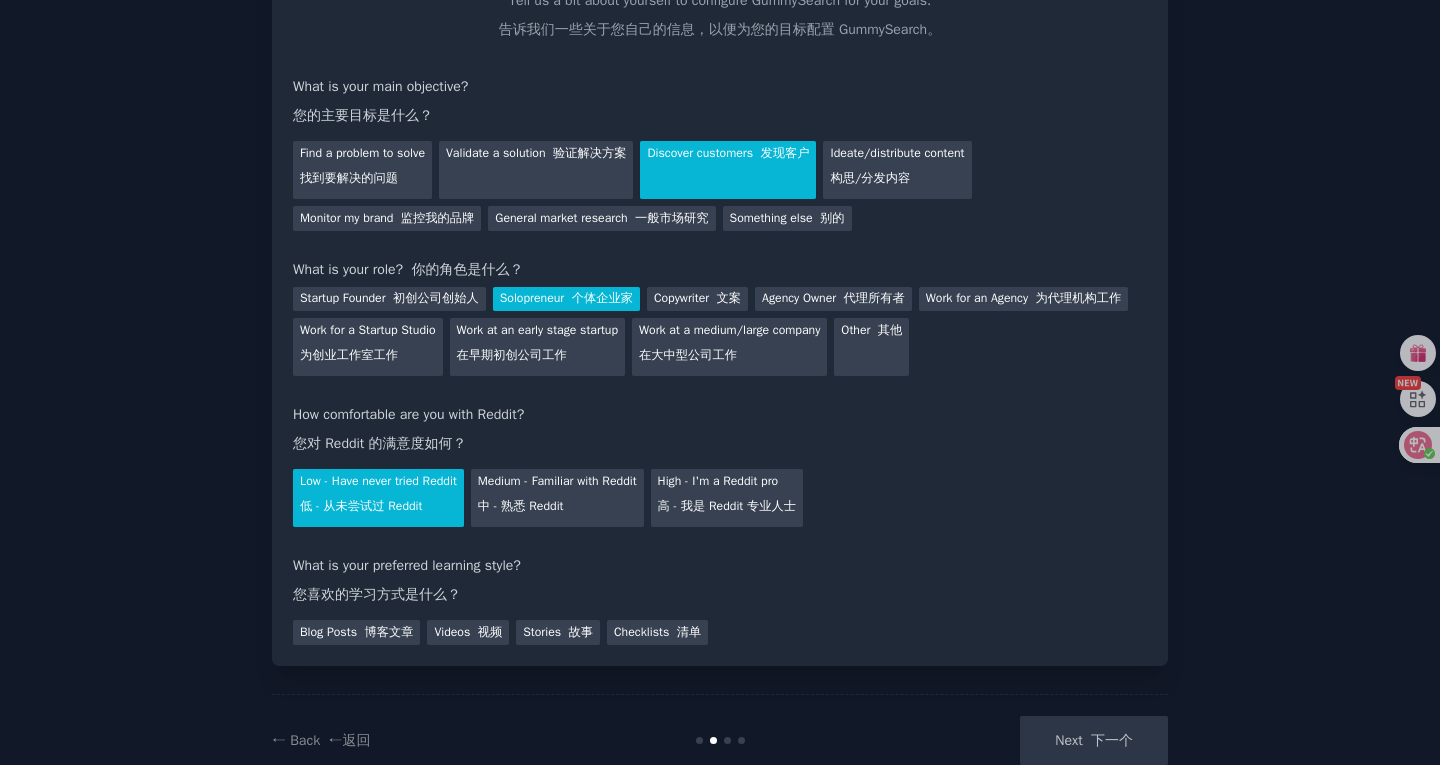 scroll, scrollTop: 231, scrollLeft: 0, axis: vertical 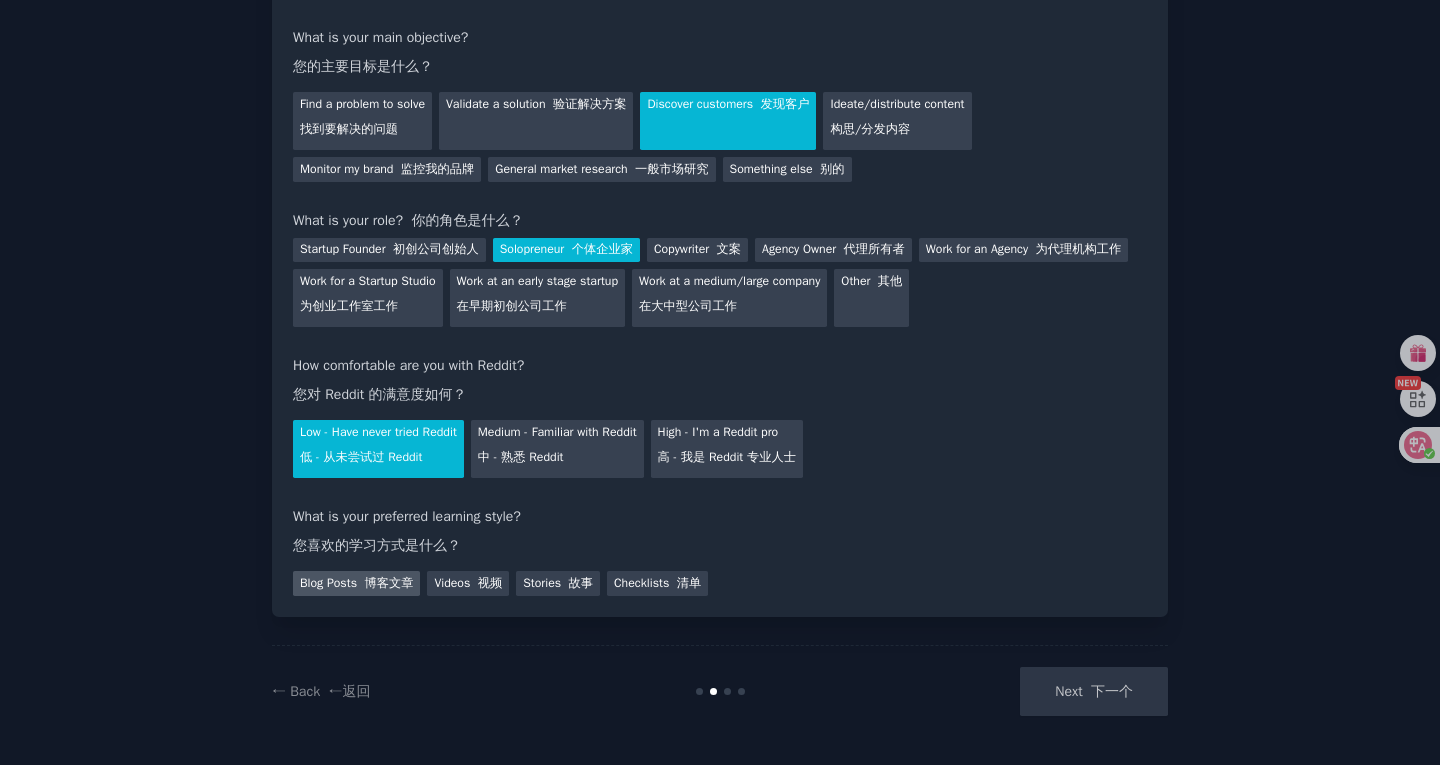 click on "博客文章" at bounding box center (388, 583) 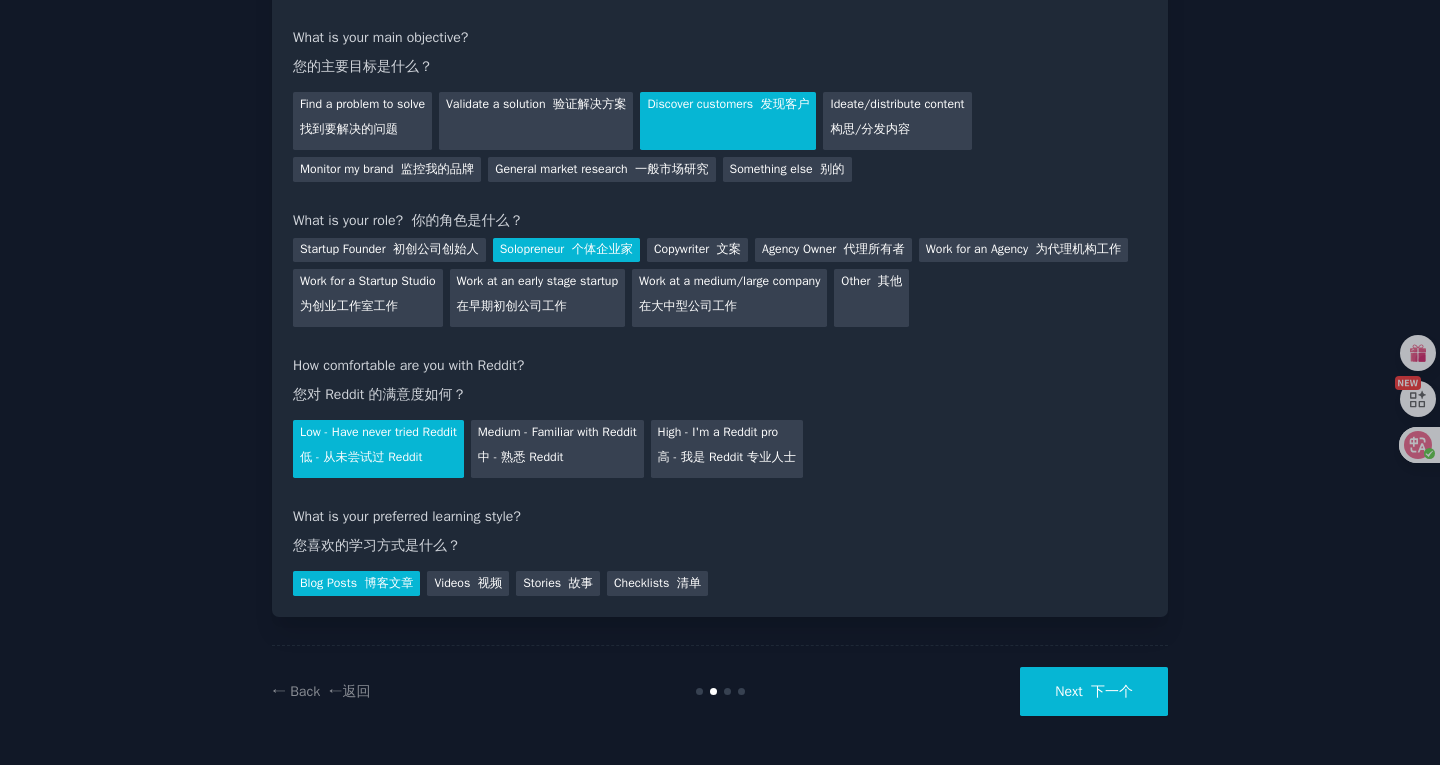 click on "Next    下一个" at bounding box center [1094, 691] 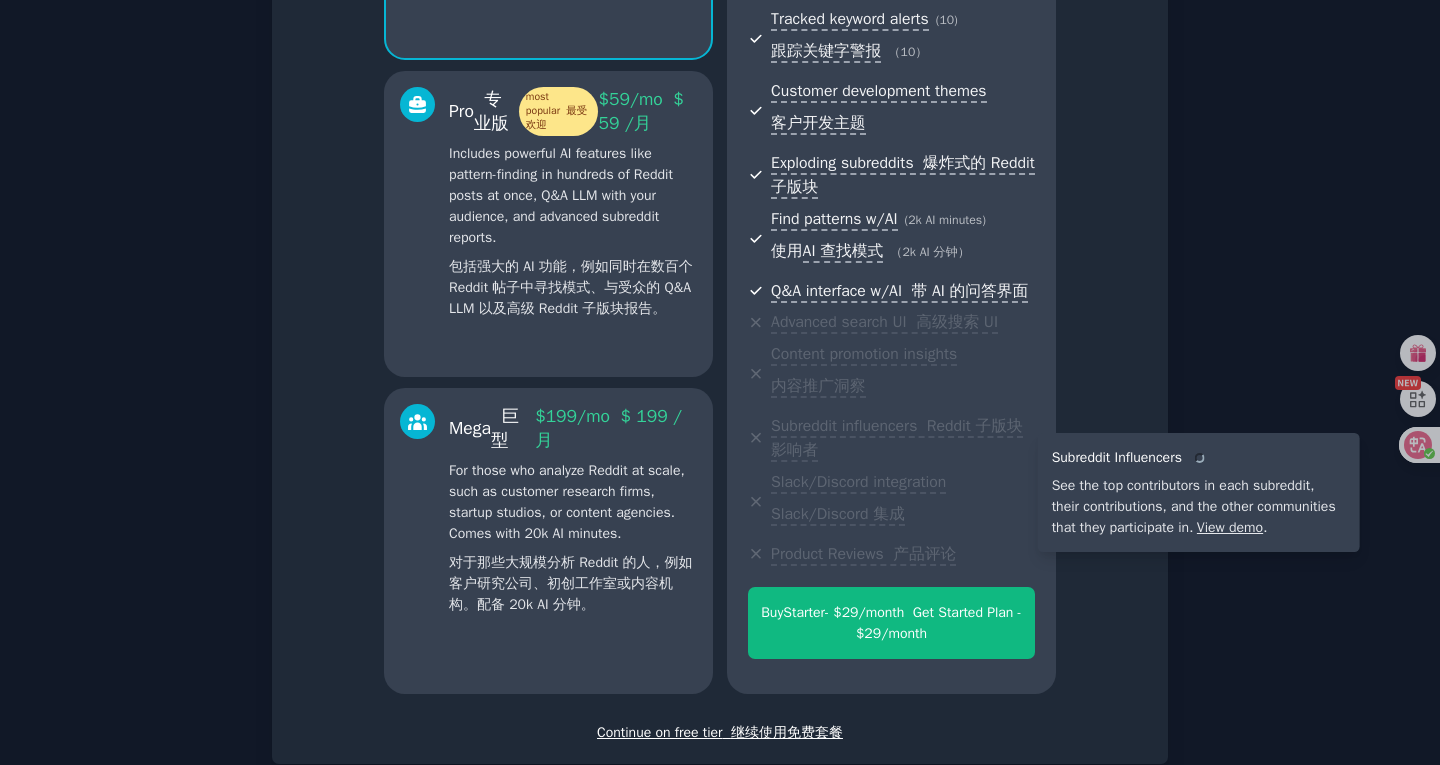 scroll, scrollTop: 646, scrollLeft: 0, axis: vertical 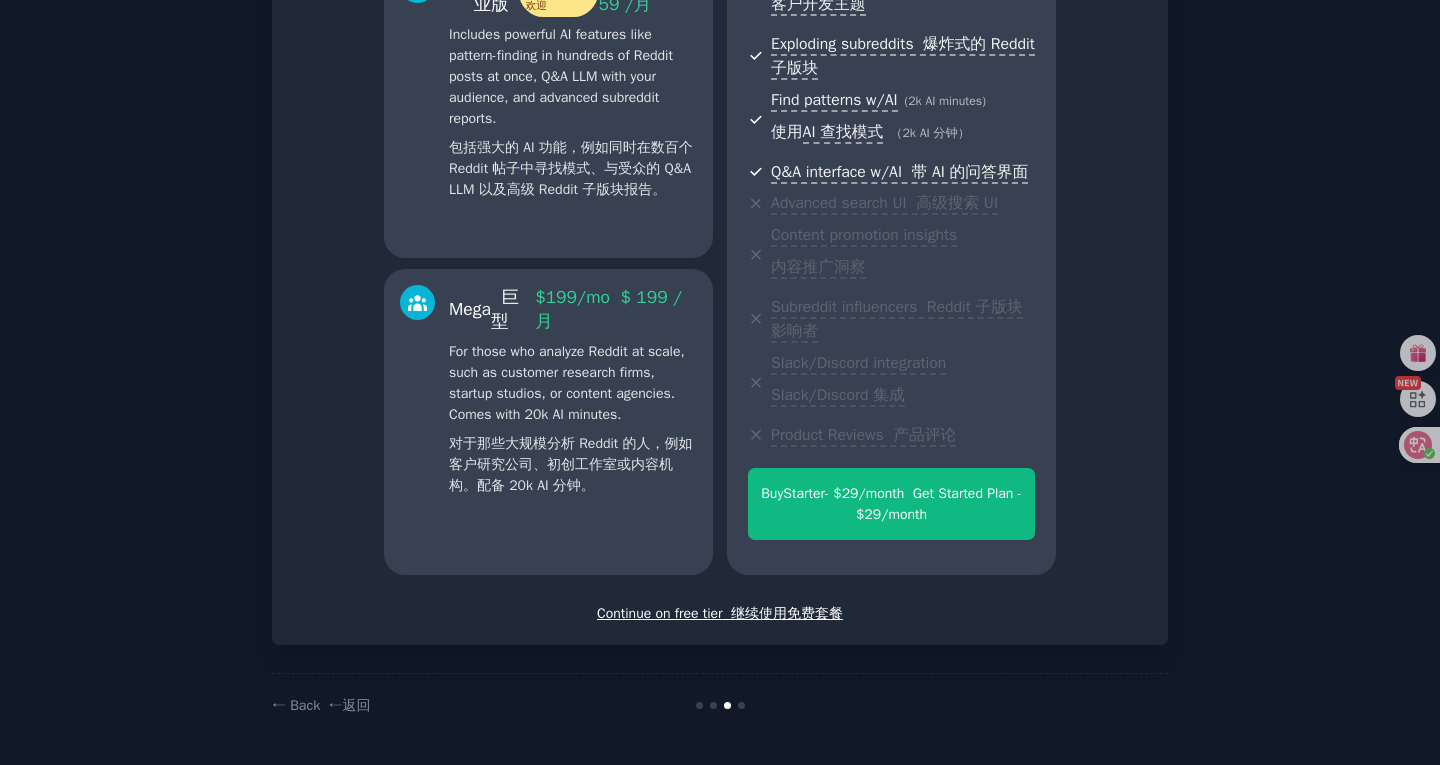 click on "继续使用免费套餐" at bounding box center [787, 613] 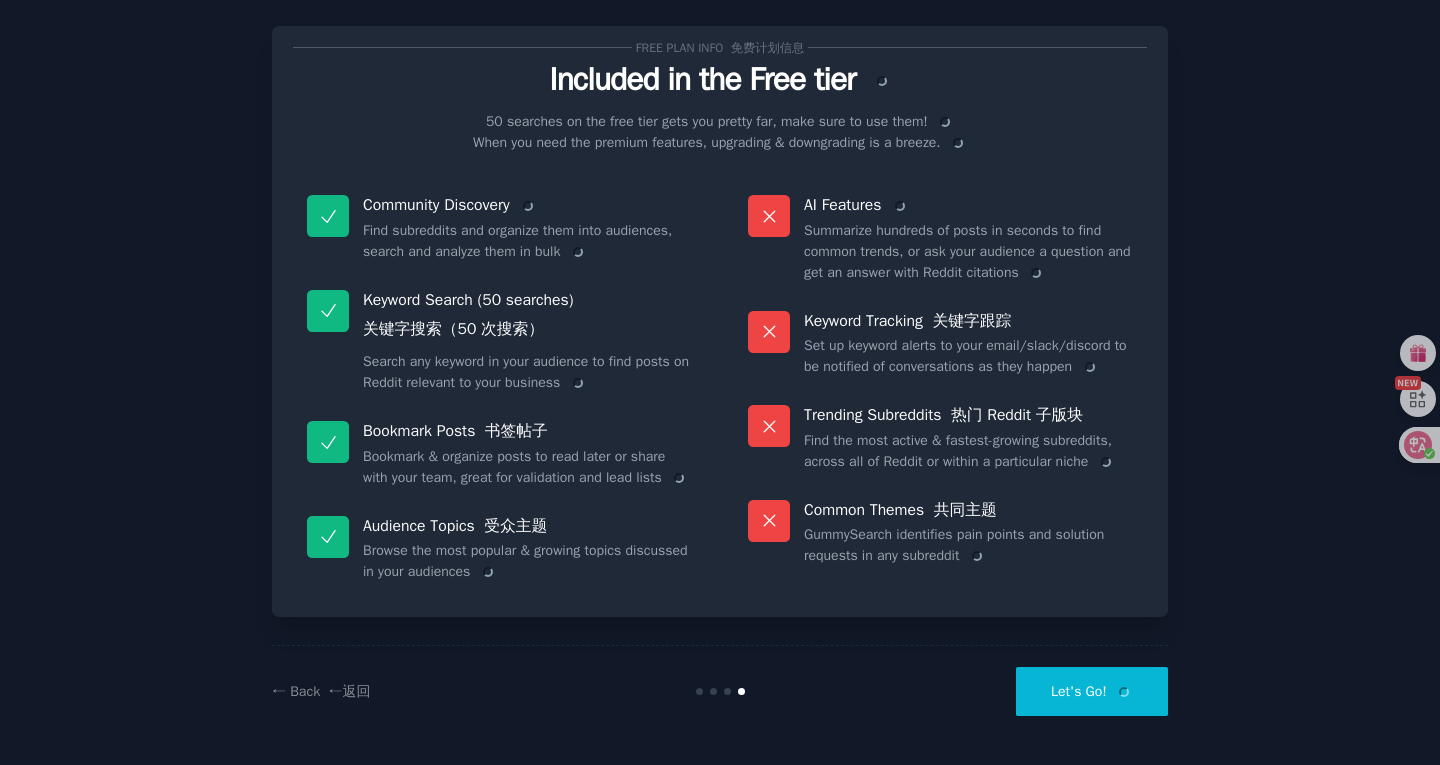 scroll, scrollTop: 434, scrollLeft: 0, axis: vertical 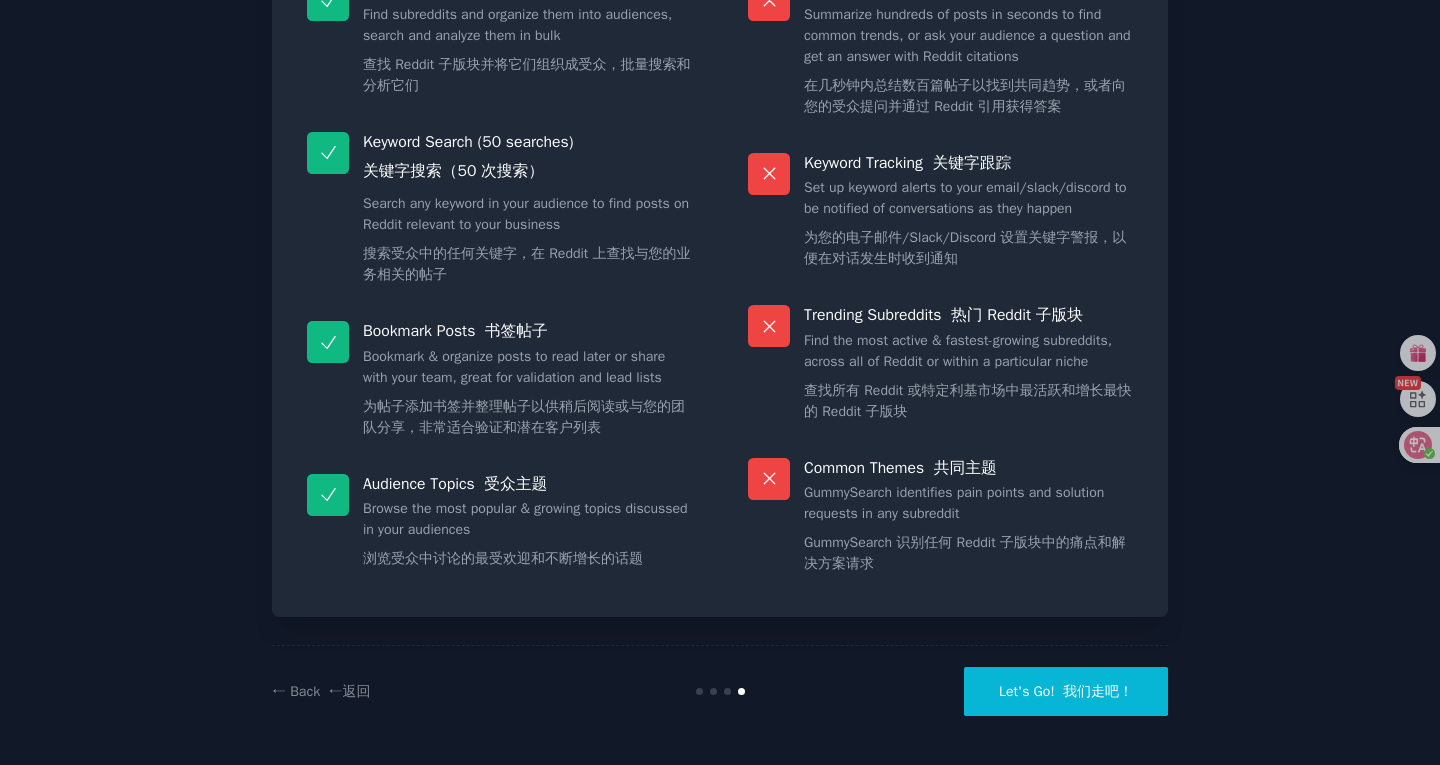 click on "我们走吧！" at bounding box center (1098, 691) 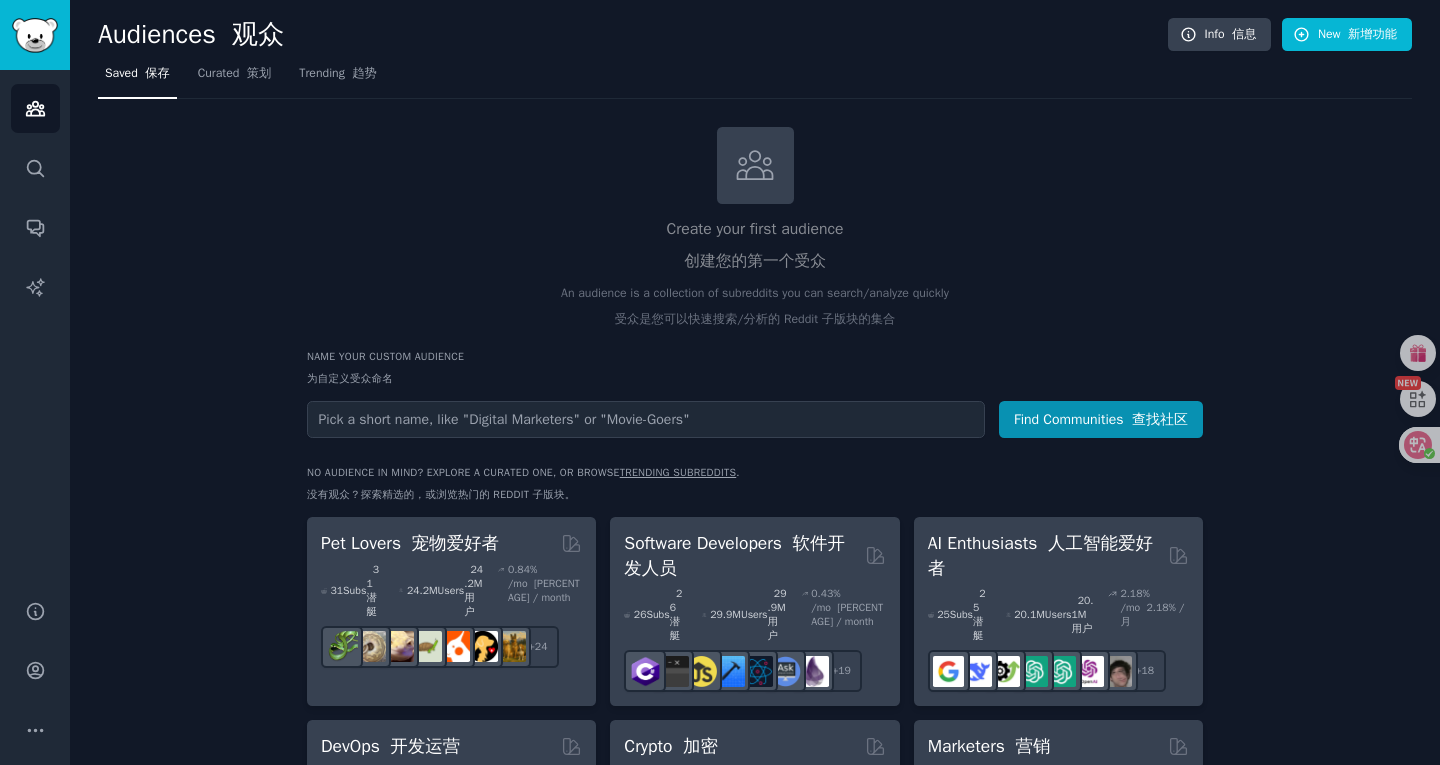 click at bounding box center (646, 419) 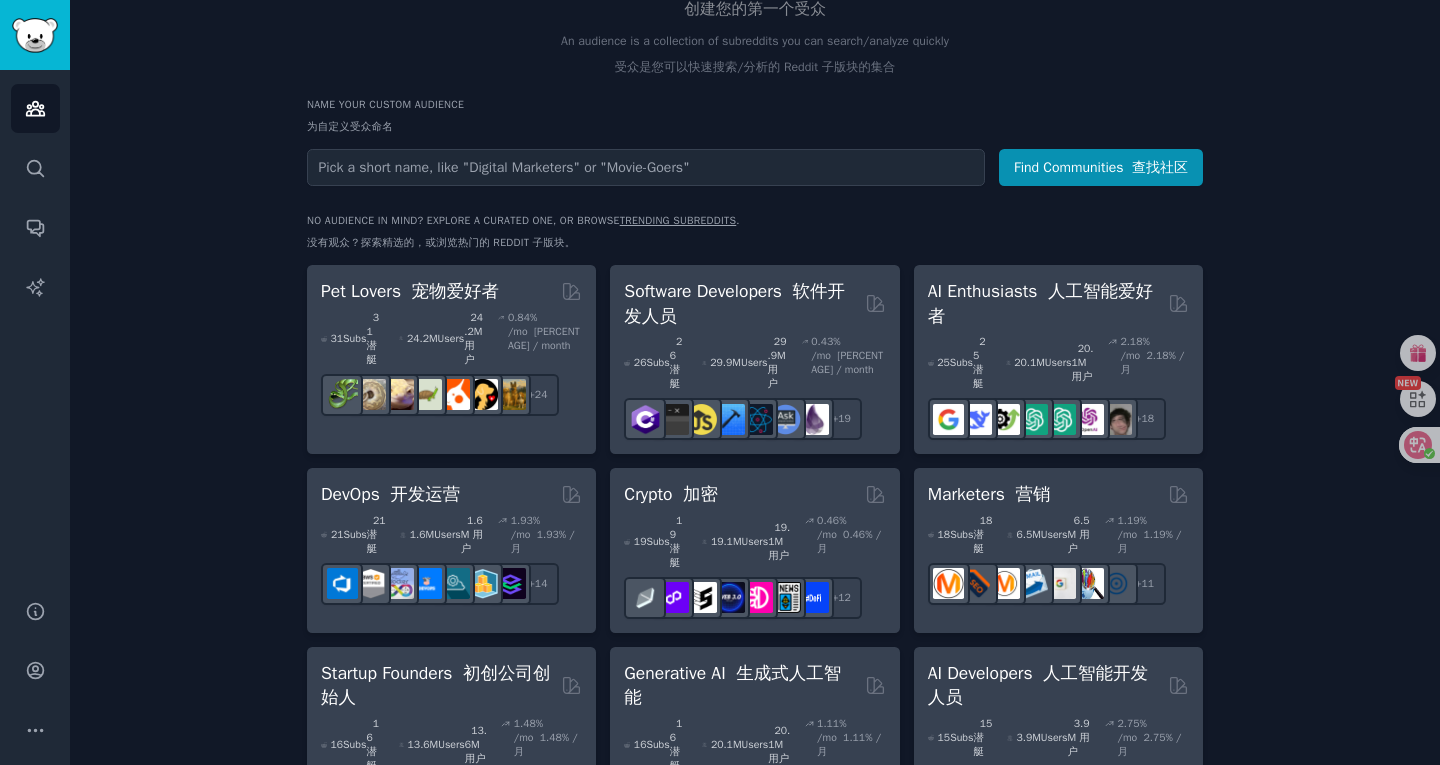 scroll, scrollTop: 255, scrollLeft: 0, axis: vertical 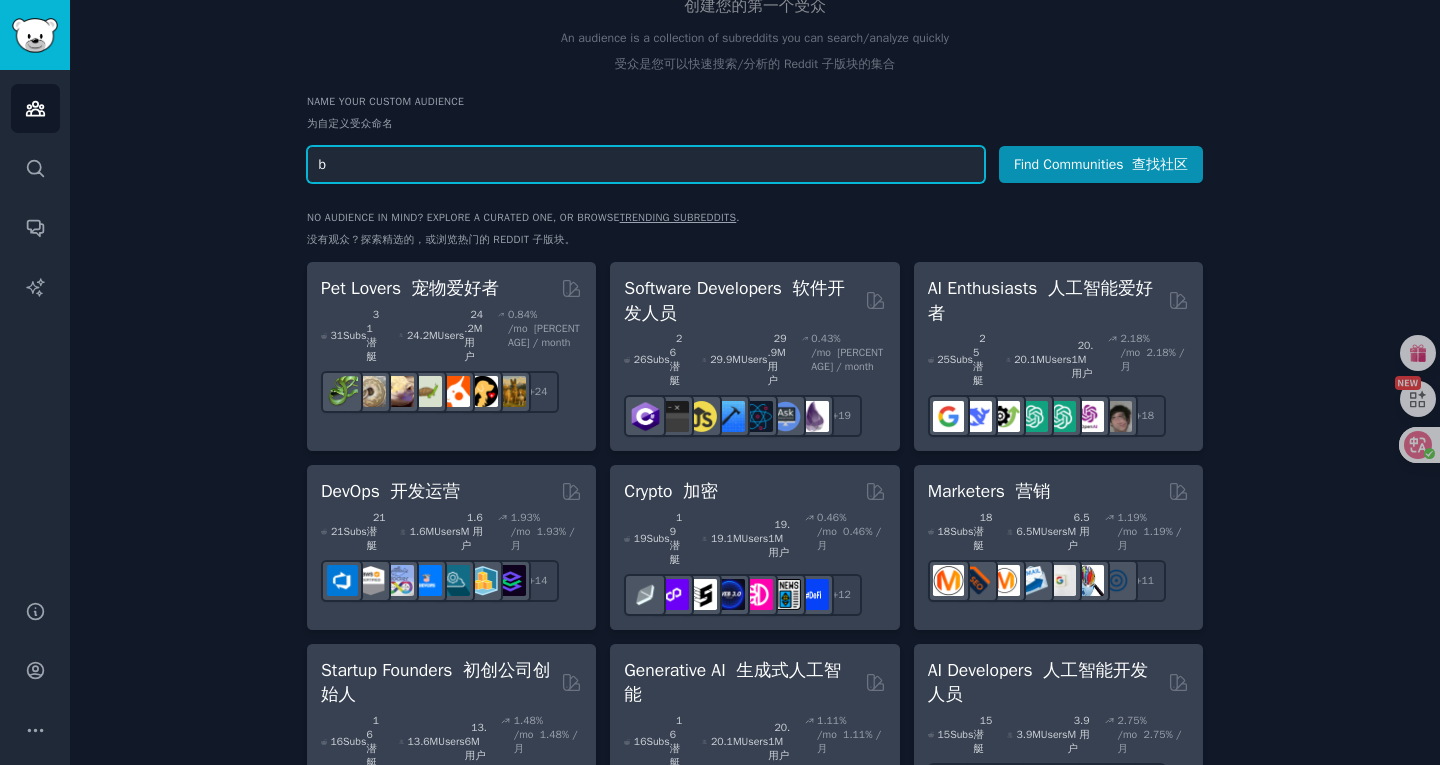 click on "b" at bounding box center (646, 164) 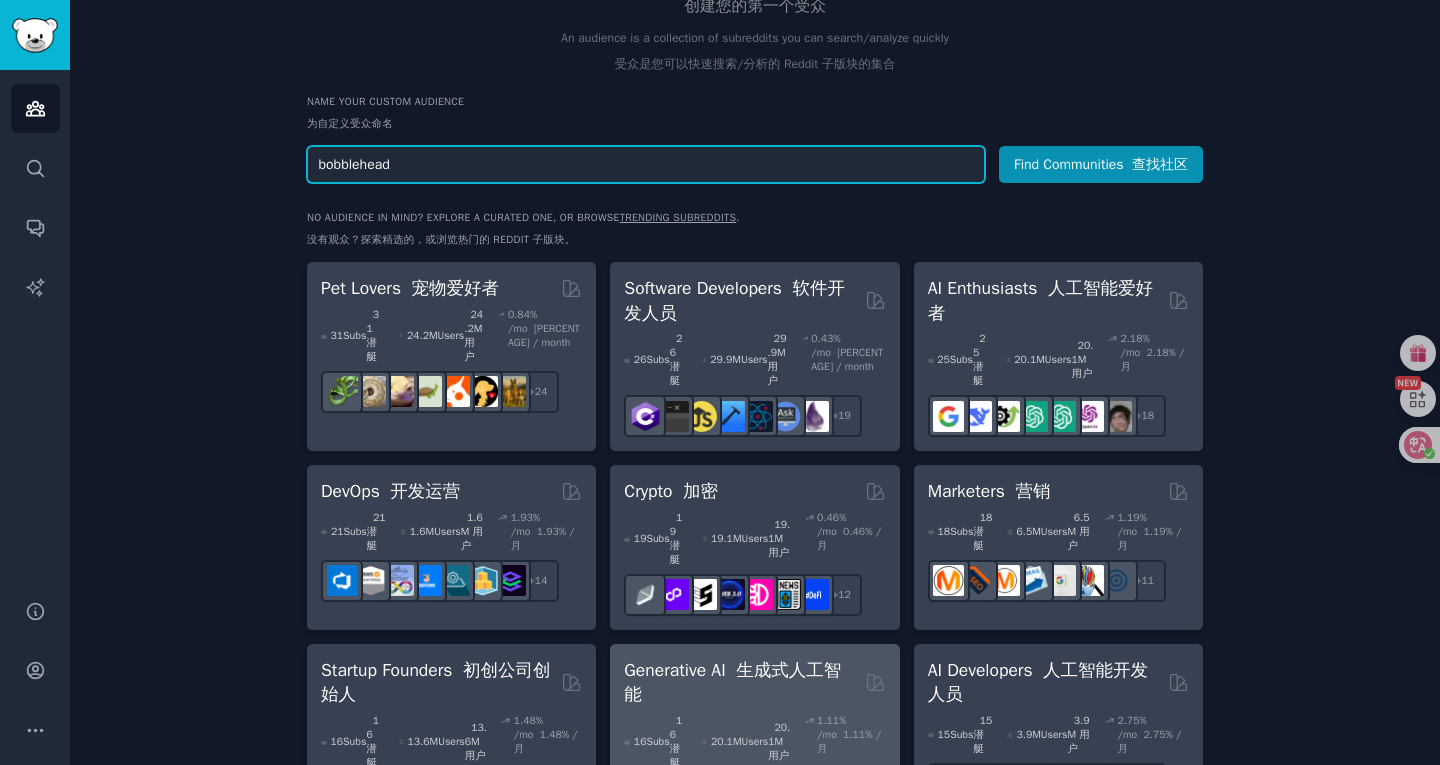 type on "bobblehead" 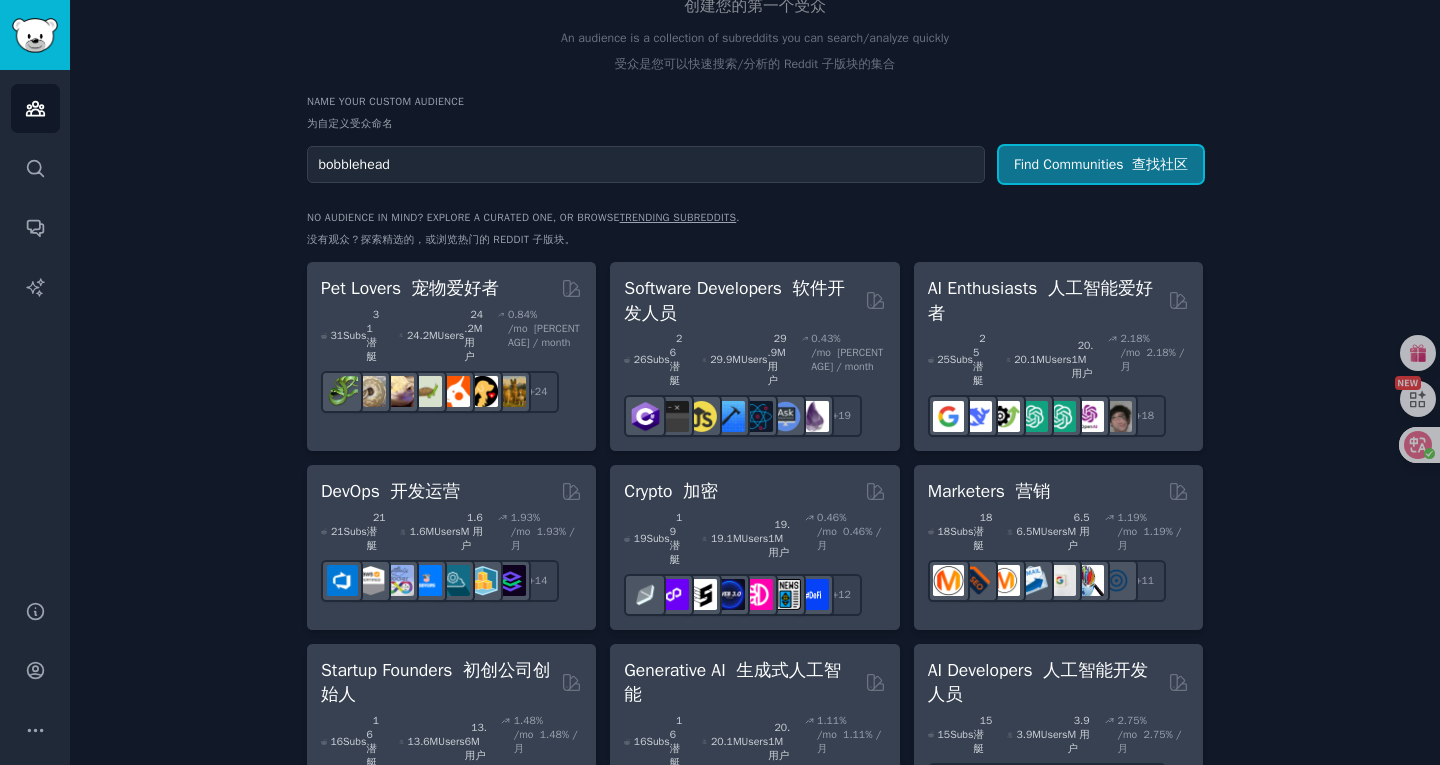 click on "Find Communities    查找社区" at bounding box center (1101, 164) 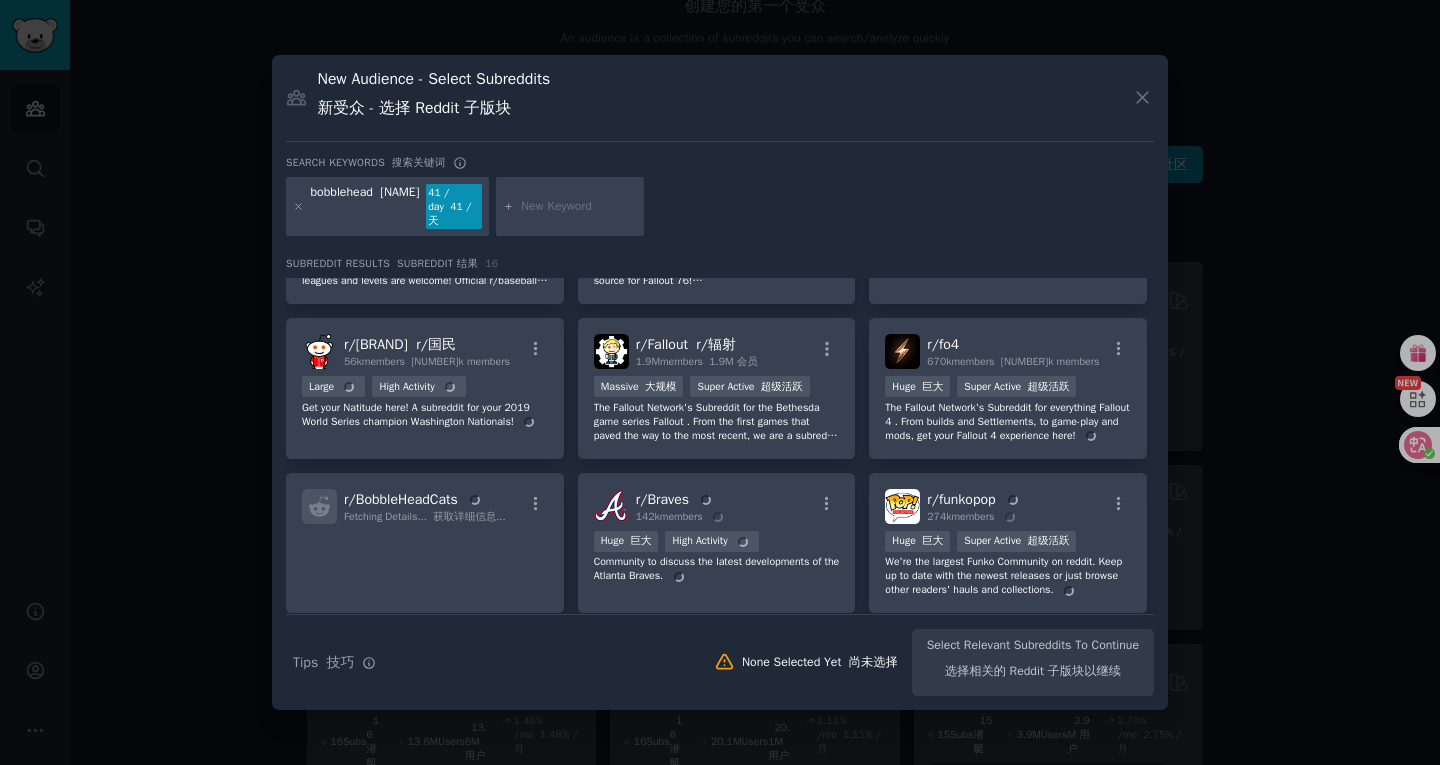 scroll, scrollTop: 0, scrollLeft: 0, axis: both 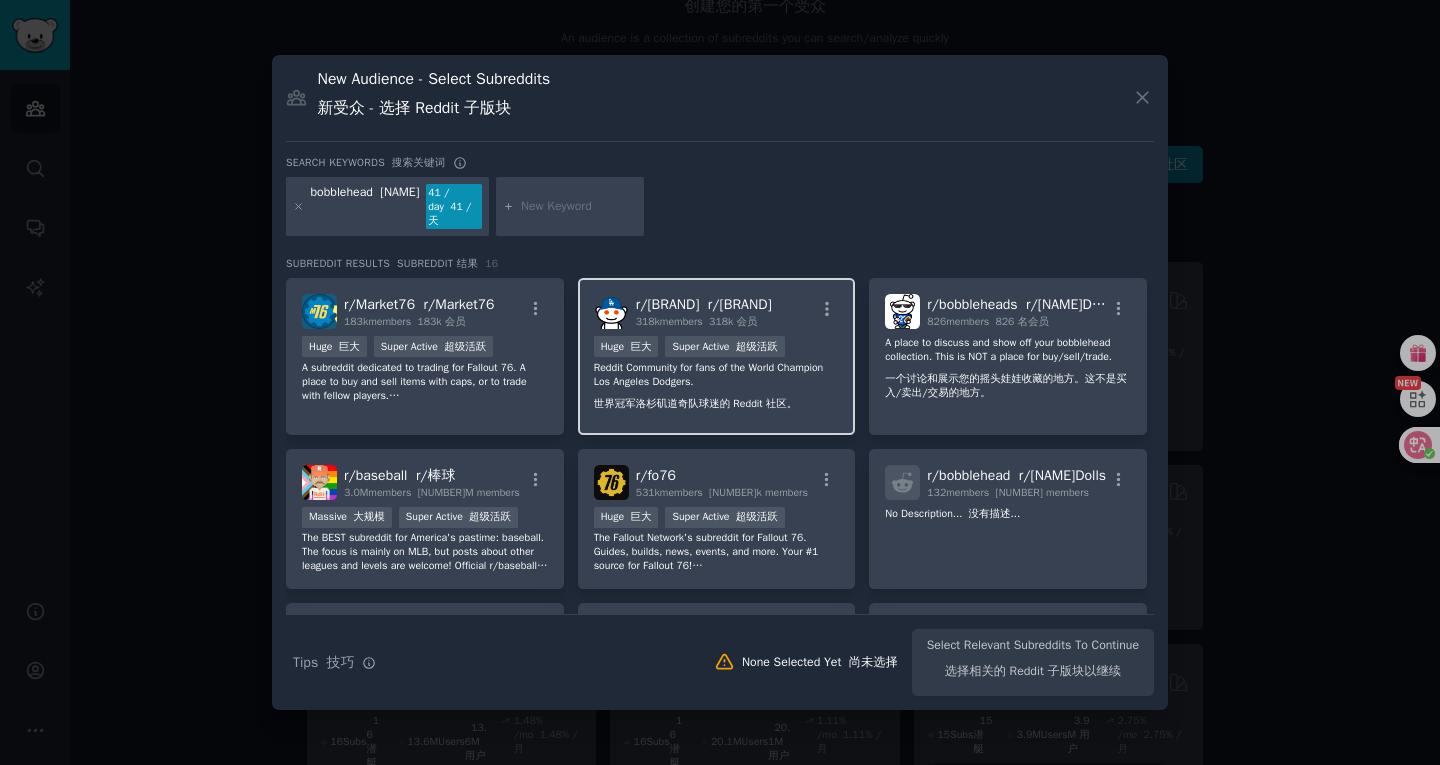 type 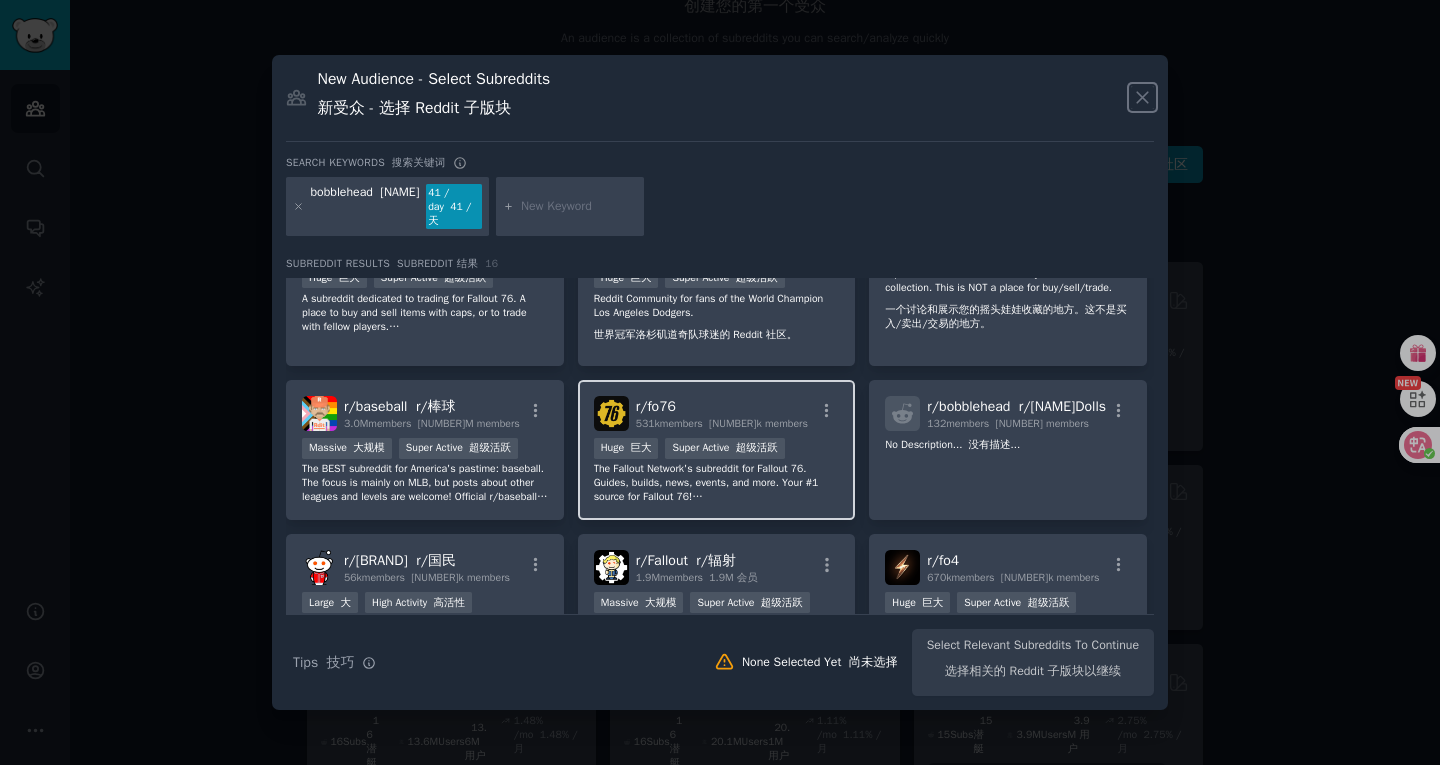 scroll, scrollTop: 71, scrollLeft: 0, axis: vertical 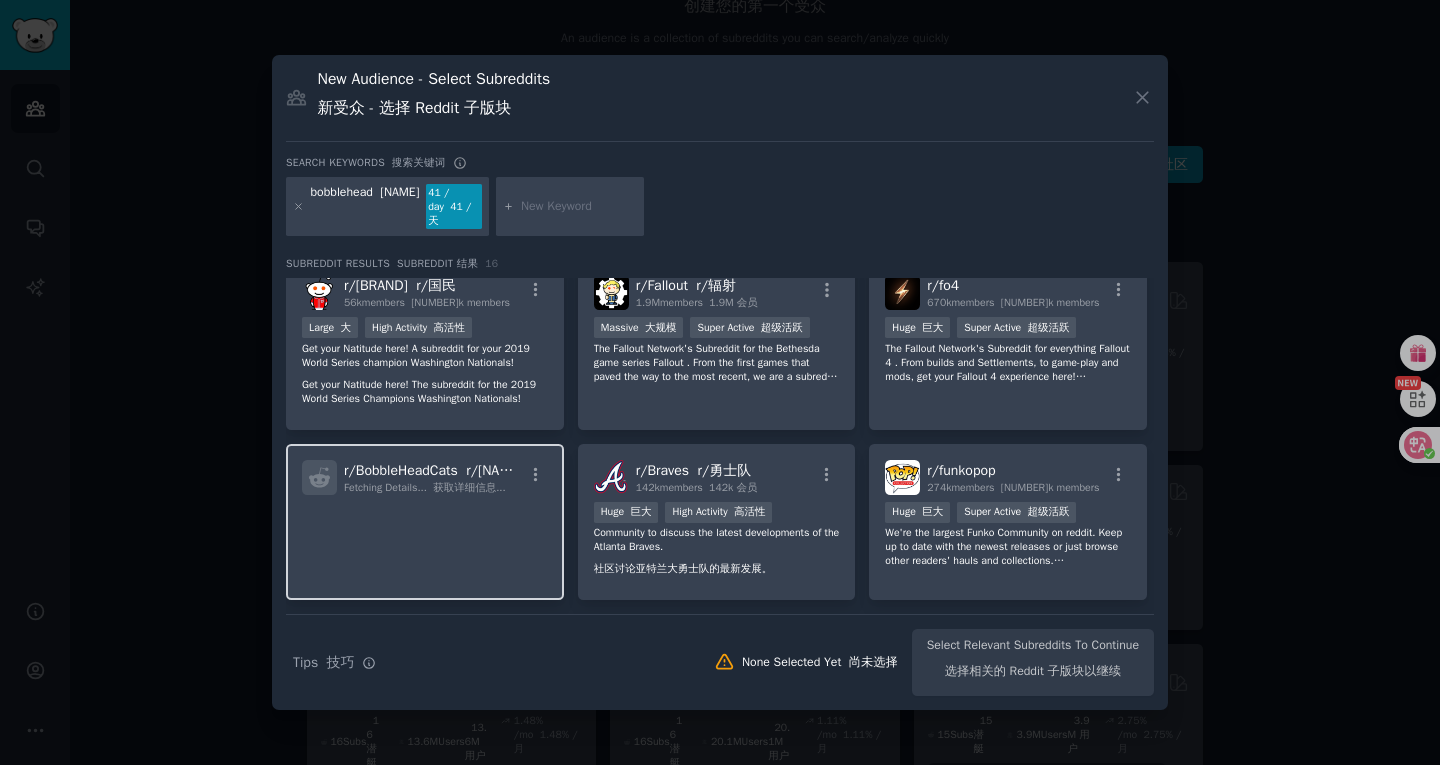 click on "r/ BobbleHeadCats    r/摇头猫" at bounding box center [447, 470] 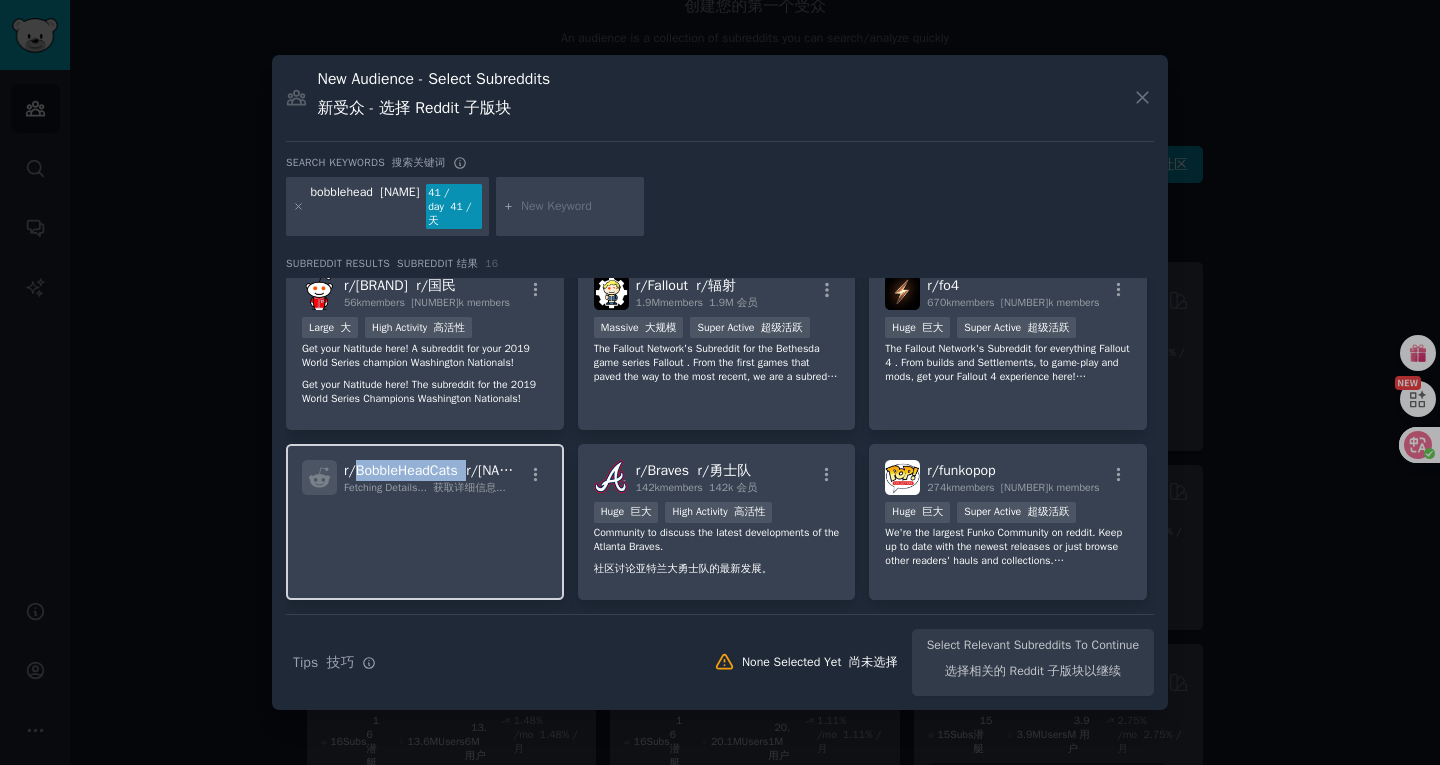 click on "r/ BobbleHeadCats    r/摇头猫" at bounding box center [447, 470] 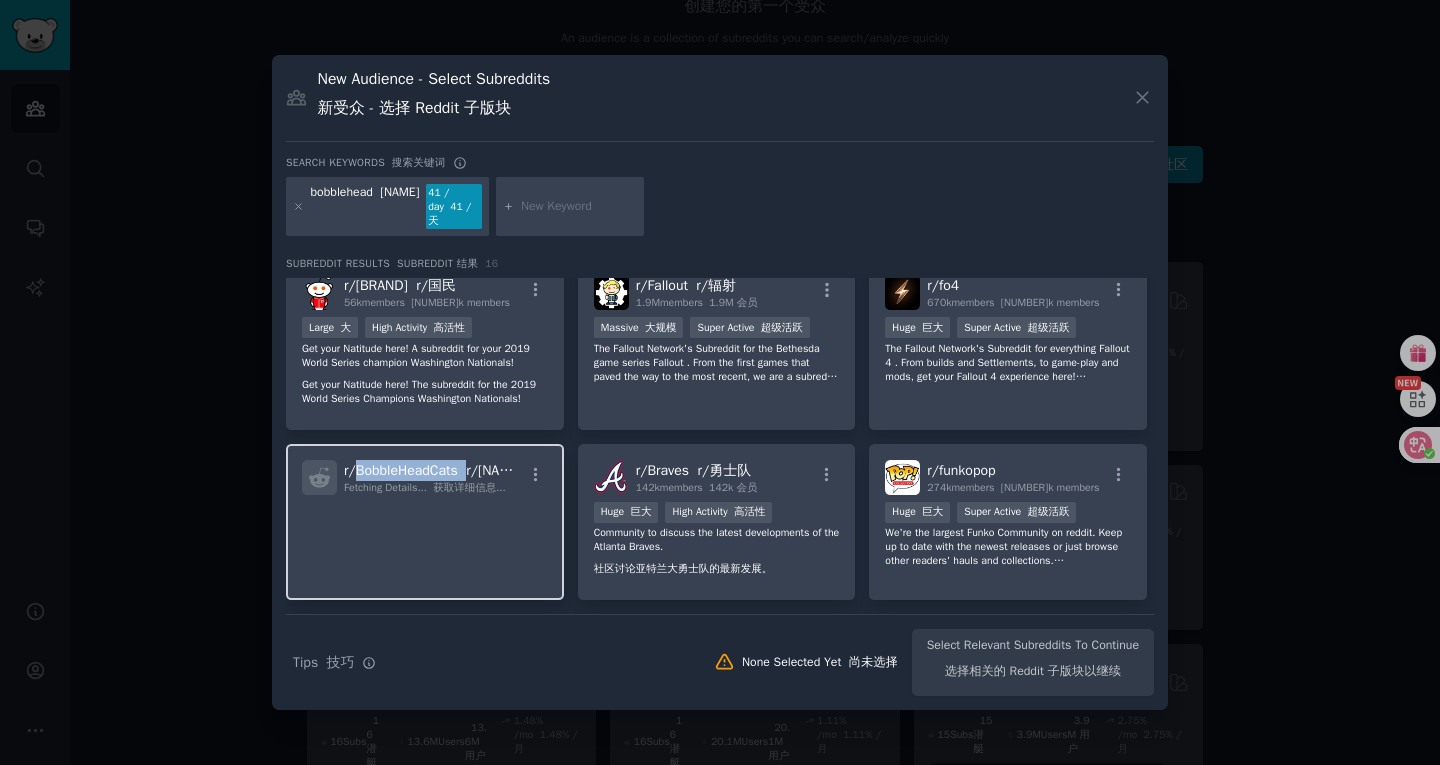 click on "r/ BobbleHeadCats    r/摇头猫" at bounding box center [447, 470] 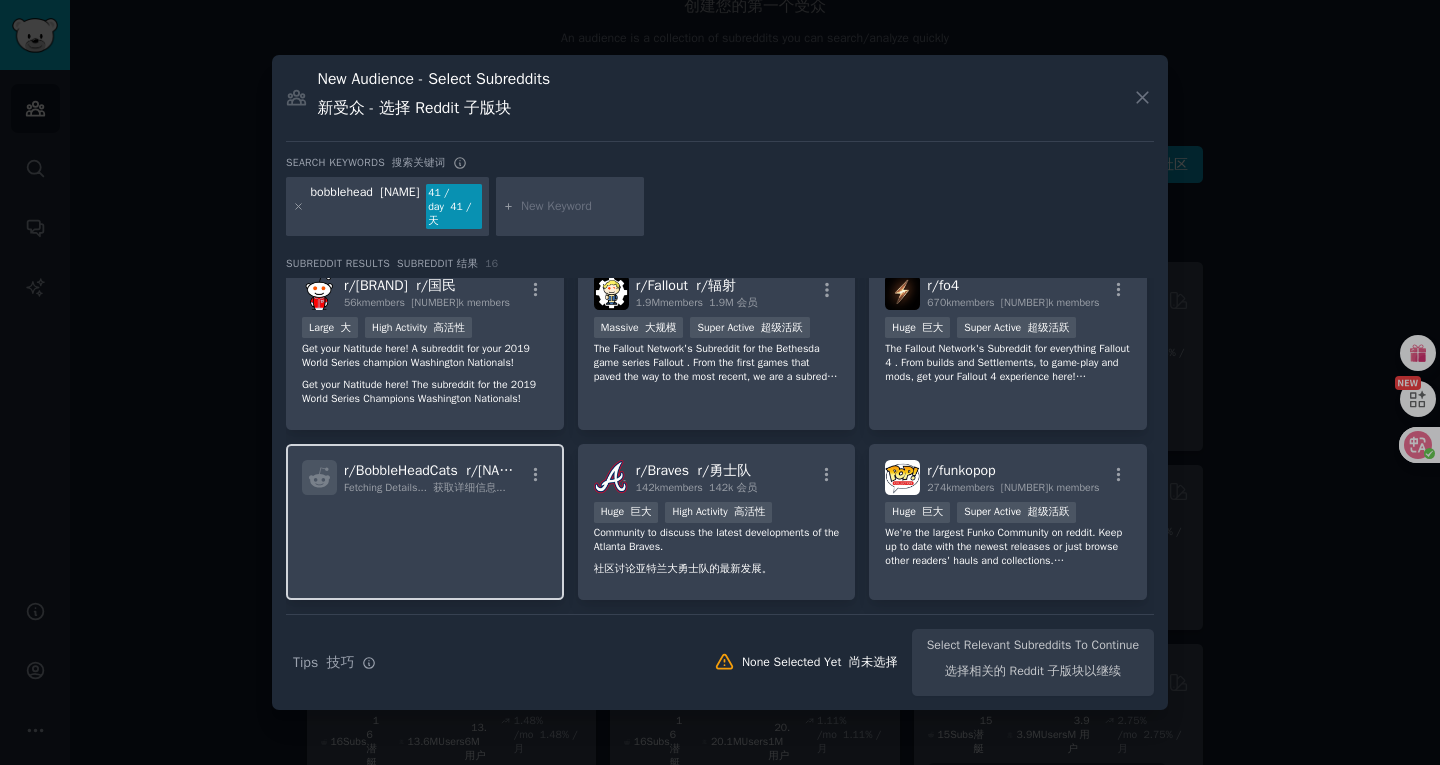 click on "r/ BobbleHeadCats    r/摇头猫" at bounding box center (447, 470) 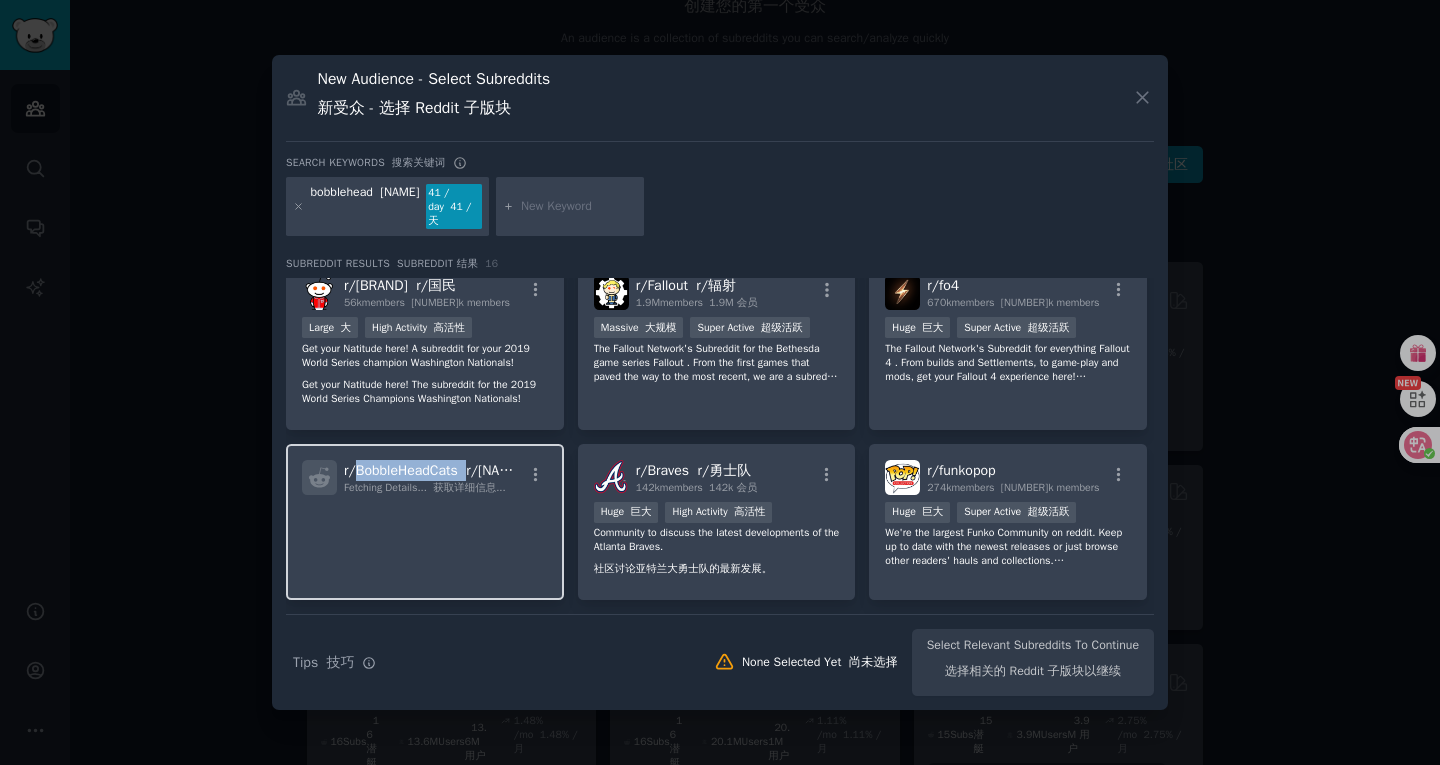 click on "r/ BobbleHeadCats    r/摇头猫" at bounding box center [447, 470] 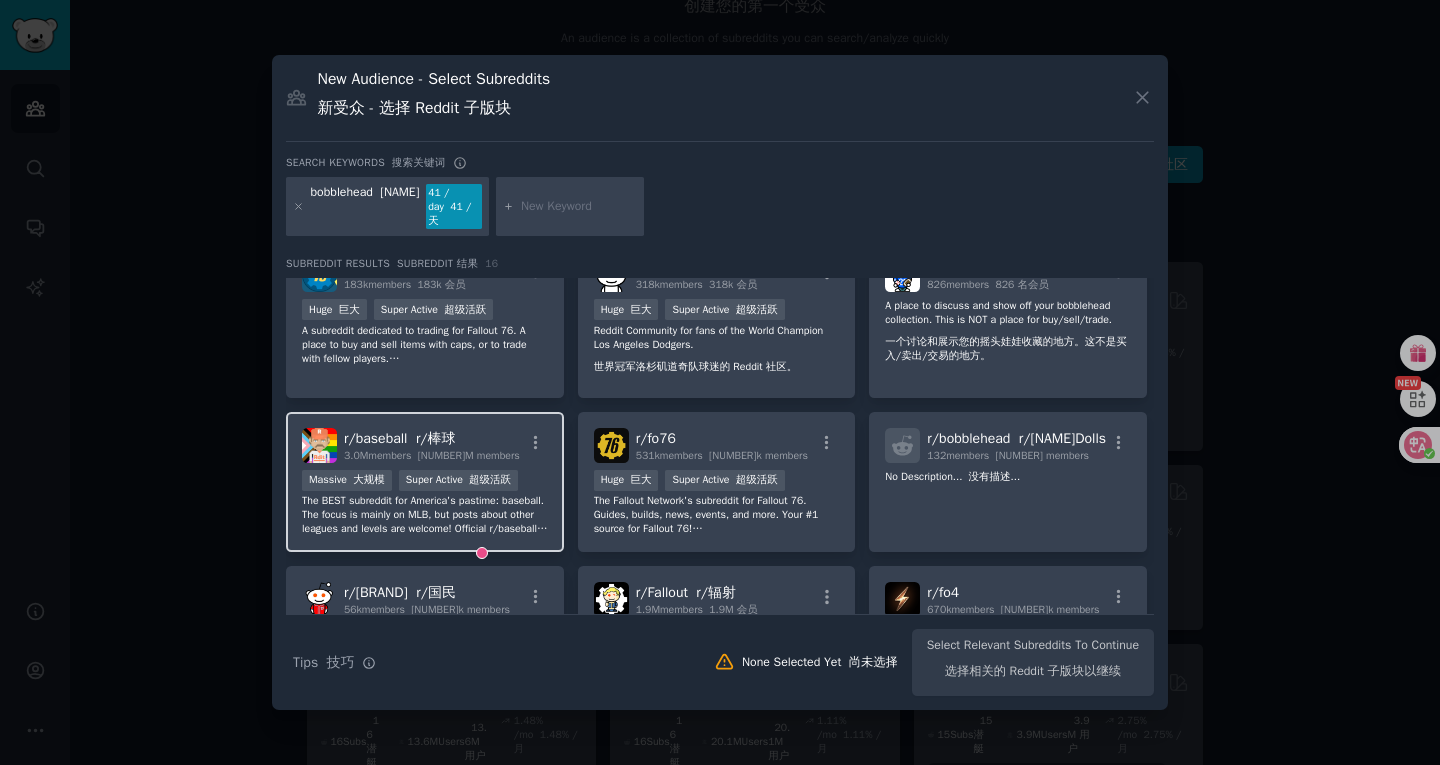 scroll, scrollTop: 0, scrollLeft: 0, axis: both 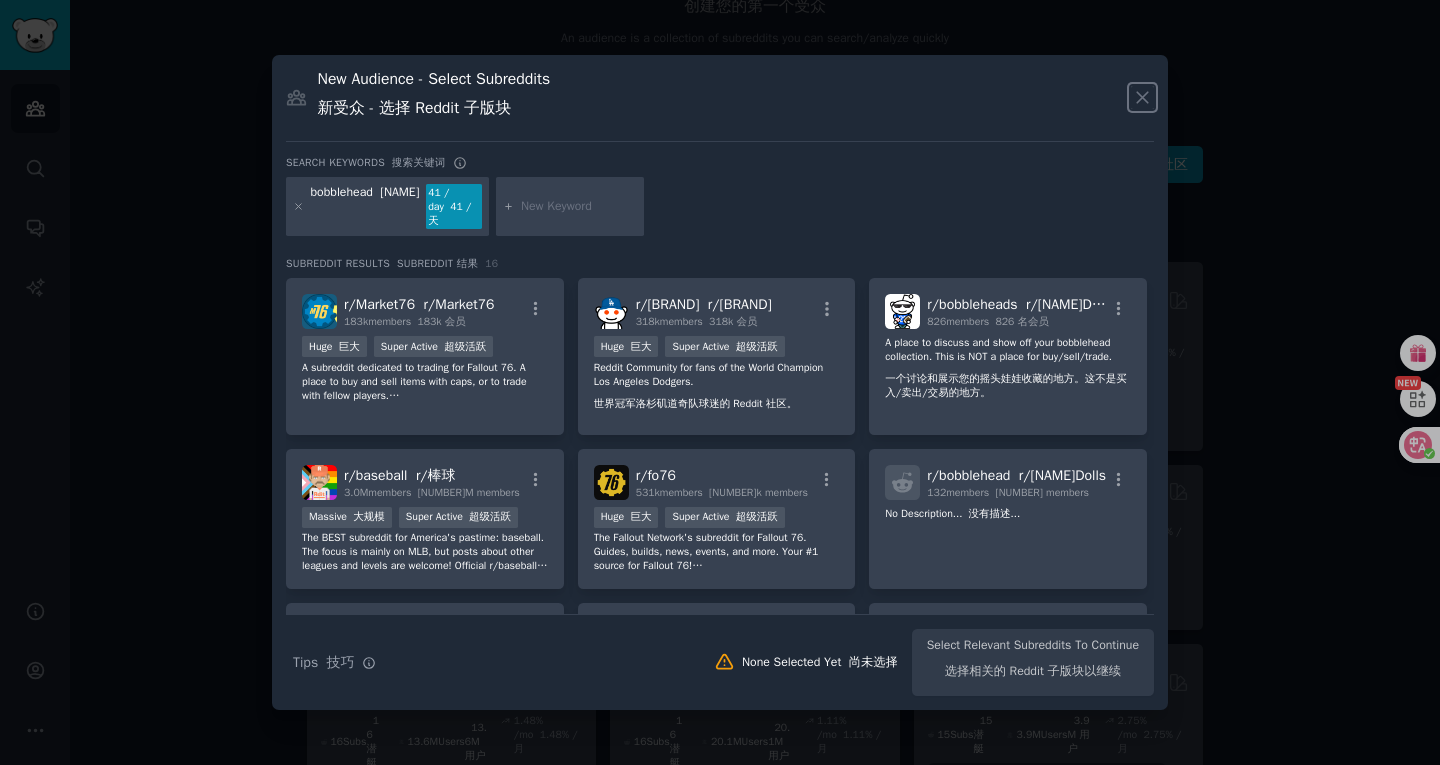 click 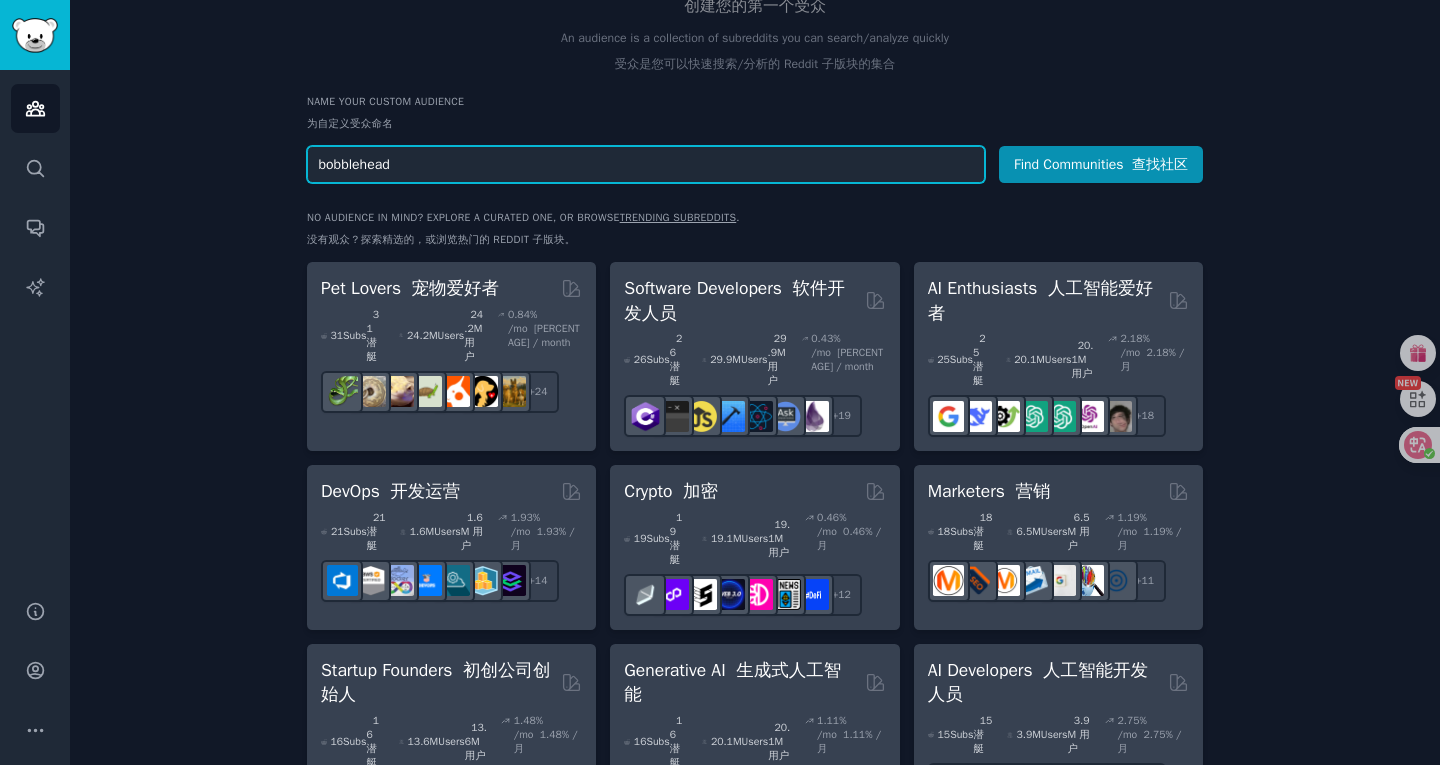 click on "bobblehead" at bounding box center [646, 164] 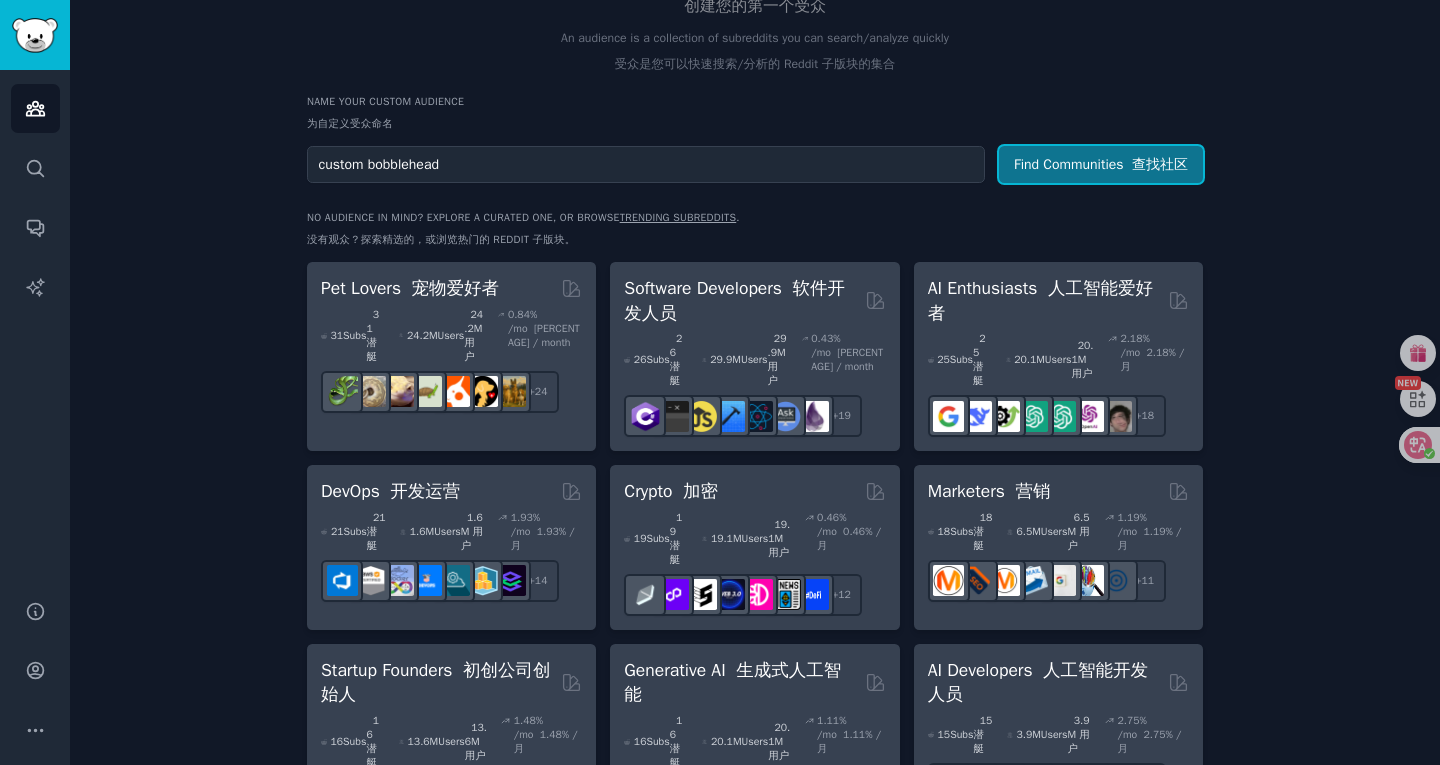 click on "Find Communities    查找社区" at bounding box center (1101, 164) 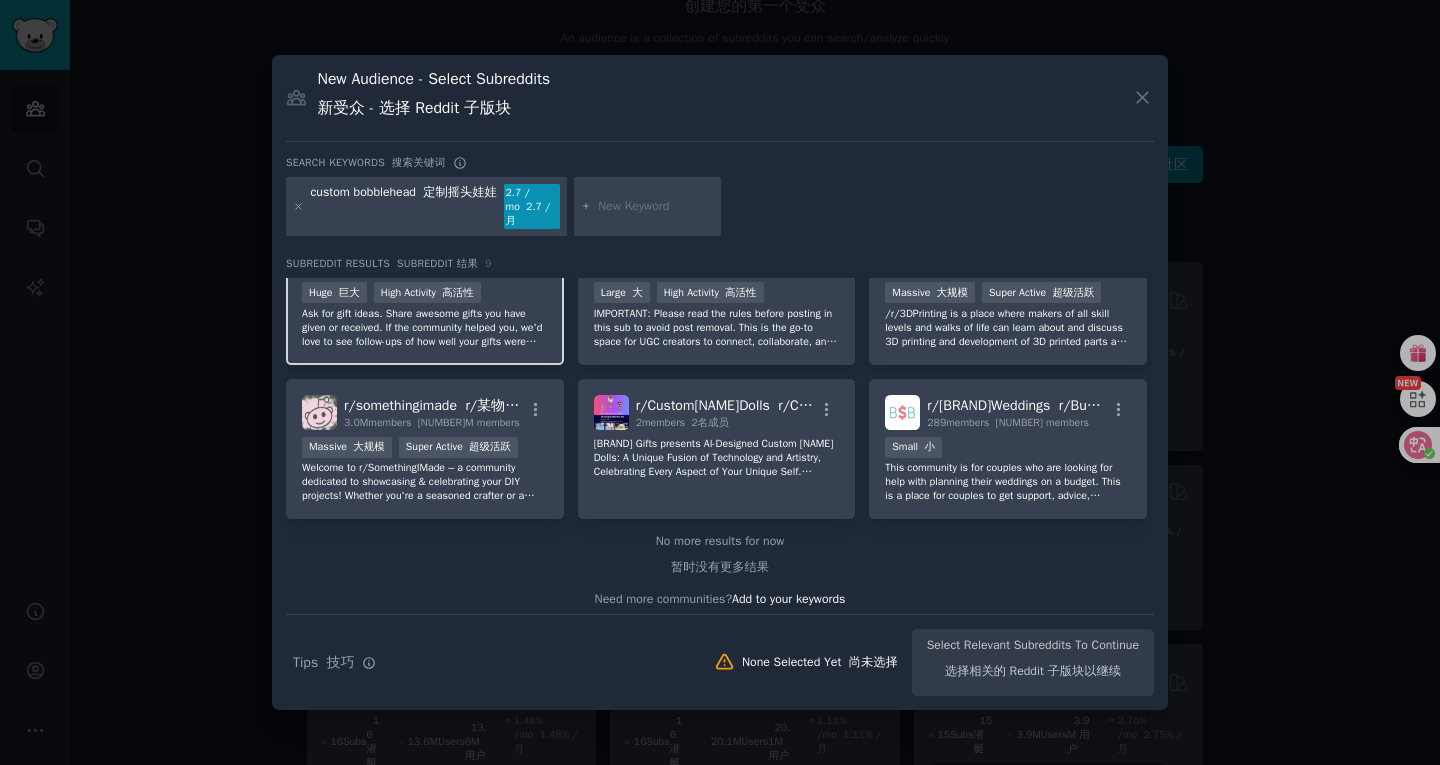 scroll, scrollTop: 215, scrollLeft: 0, axis: vertical 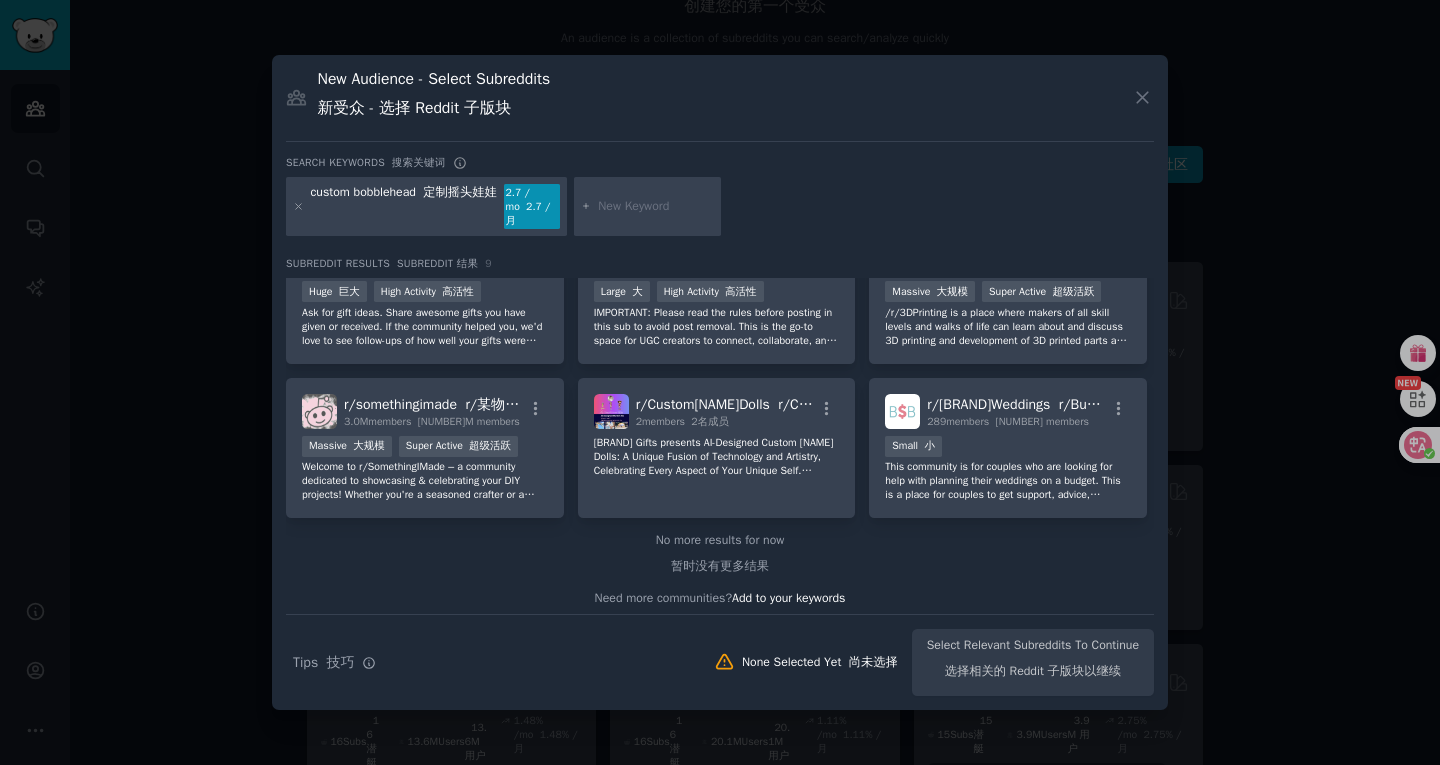 click at bounding box center [720, 382] 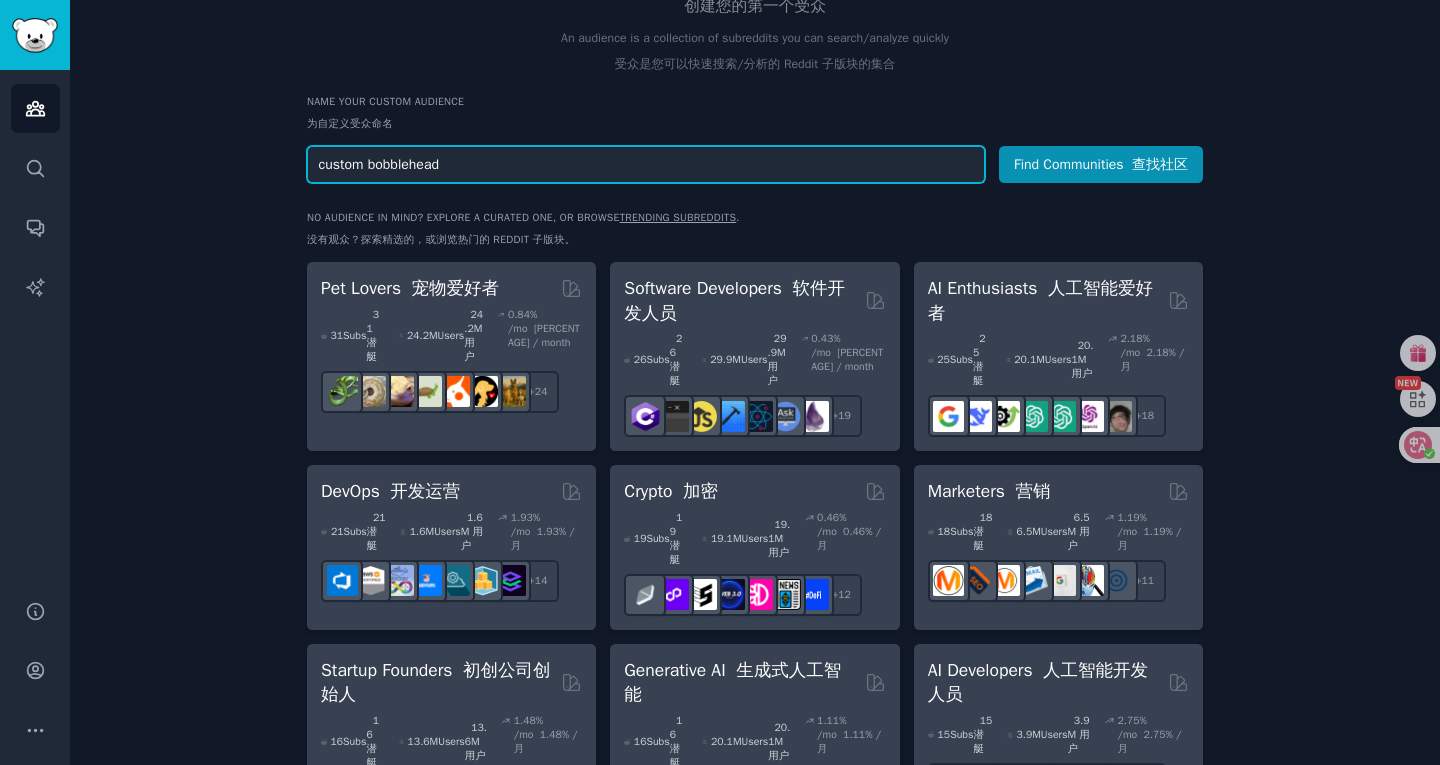 click on "custom bobblehead" at bounding box center (646, 164) 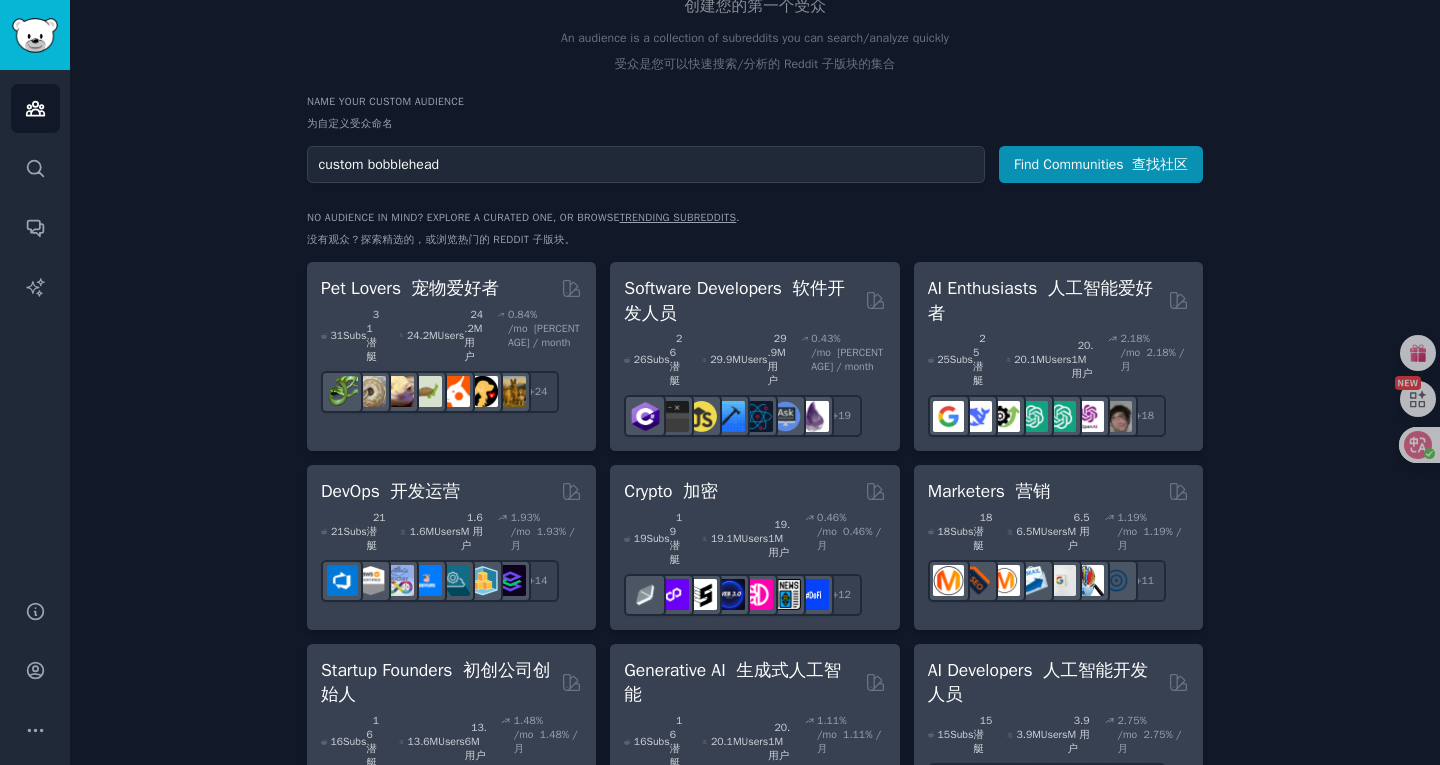 click on "Create your first audience 创建您的第一个受众 An audience is a collection of subreddits you can search/analyze quickly 受众是您可以快速搜索/分析的 Reddit 子版块的集合 Name your custom audience 为自定义受众命名 Audience Name [CUSTOM] Find Communities    查找社区 No audience in mind? Explore a curated one, or browse  trending subreddits . 没有观众？探索精选的，或浏览热门的 Reddit 子版块。 Pet Lovers    宠物爱好者 31  Sub s    31 潜艇 24.2M  Users    24.2M 用户 0.84 % /mo    0.84% /月 + 24 Software Developers    软件开发人员 26  Sub s    26 潜艇 29.9M  Users    29.9M 用户 0.43 % /mo    0.43% /月 r/AskComputerScience + 19 AI Enthusiasts    人工智能爱好者 25  Sub s    25 潜艇 20.1M  Users    20.1M 用户 2.18 % /mo    2.18% /月 + 18 DevOps    开发运营 21  Sub s    21 潜艇 1.6M  Users    1.6M 用户 1.93 % /mo    1.93% /月 + 14 Crypto    加密 19  Sub s    19 潜艇" at bounding box center [755, 1103] 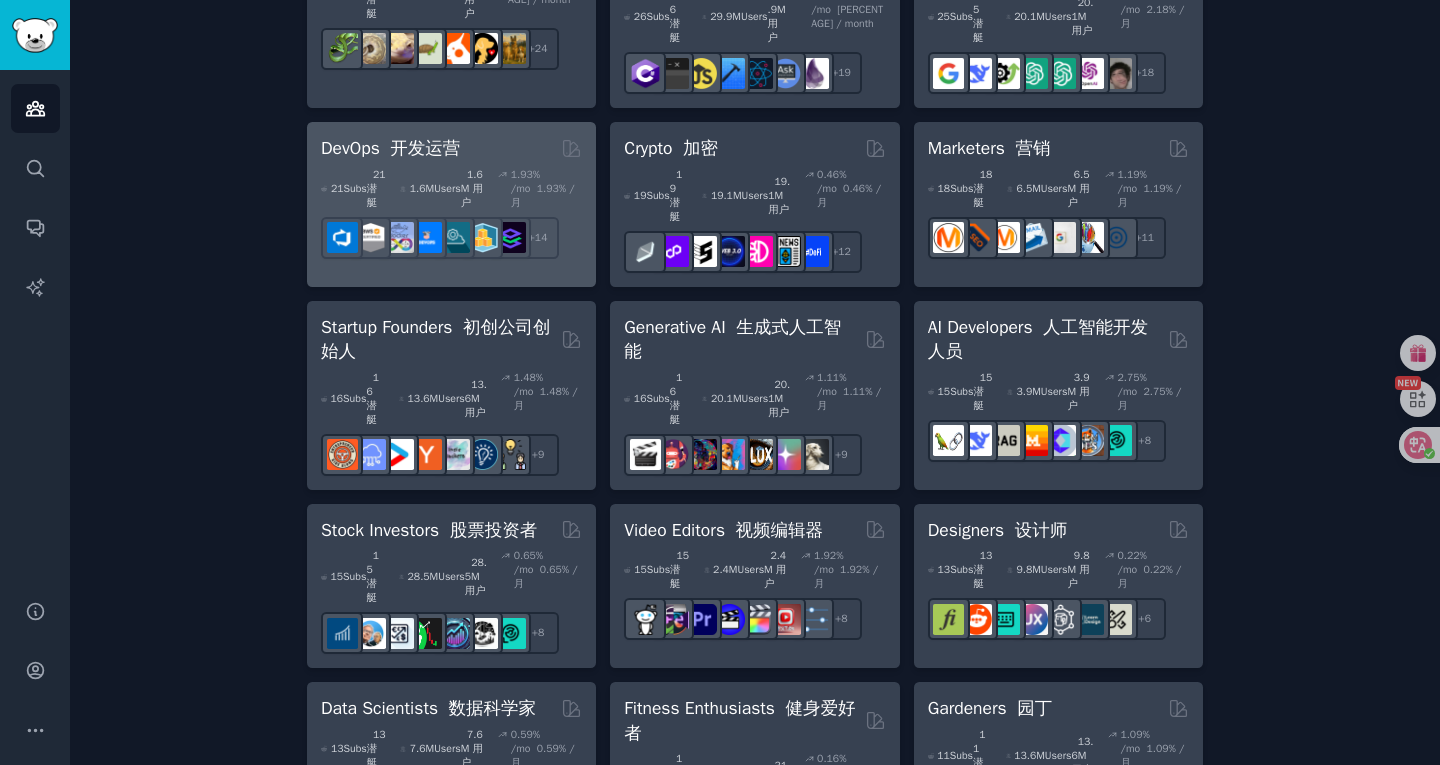 drag, startPoint x: 237, startPoint y: 318, endPoint x: 425, endPoint y: 201, distance: 221.43396 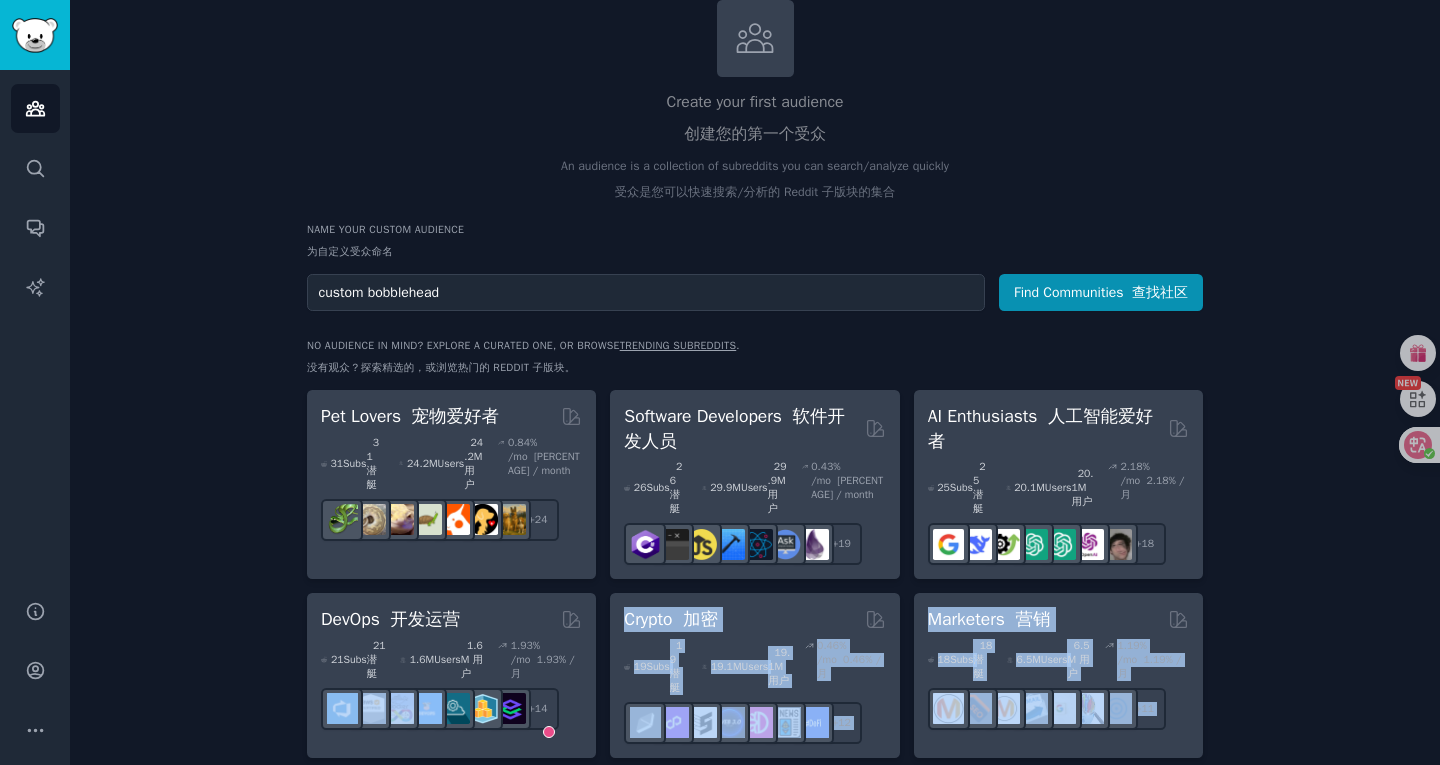 scroll, scrollTop: 126, scrollLeft: 0, axis: vertical 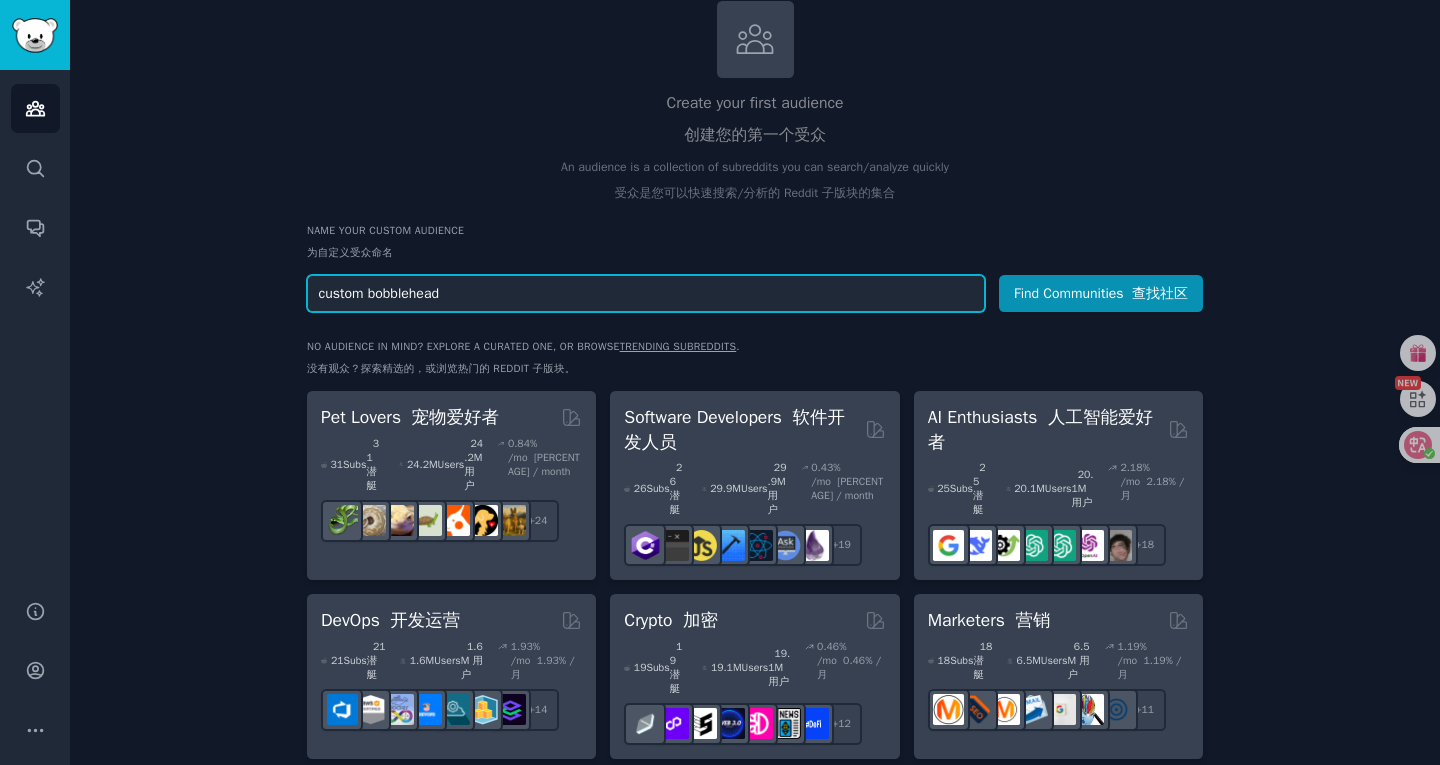 click on "custom bobblehead" at bounding box center (646, 293) 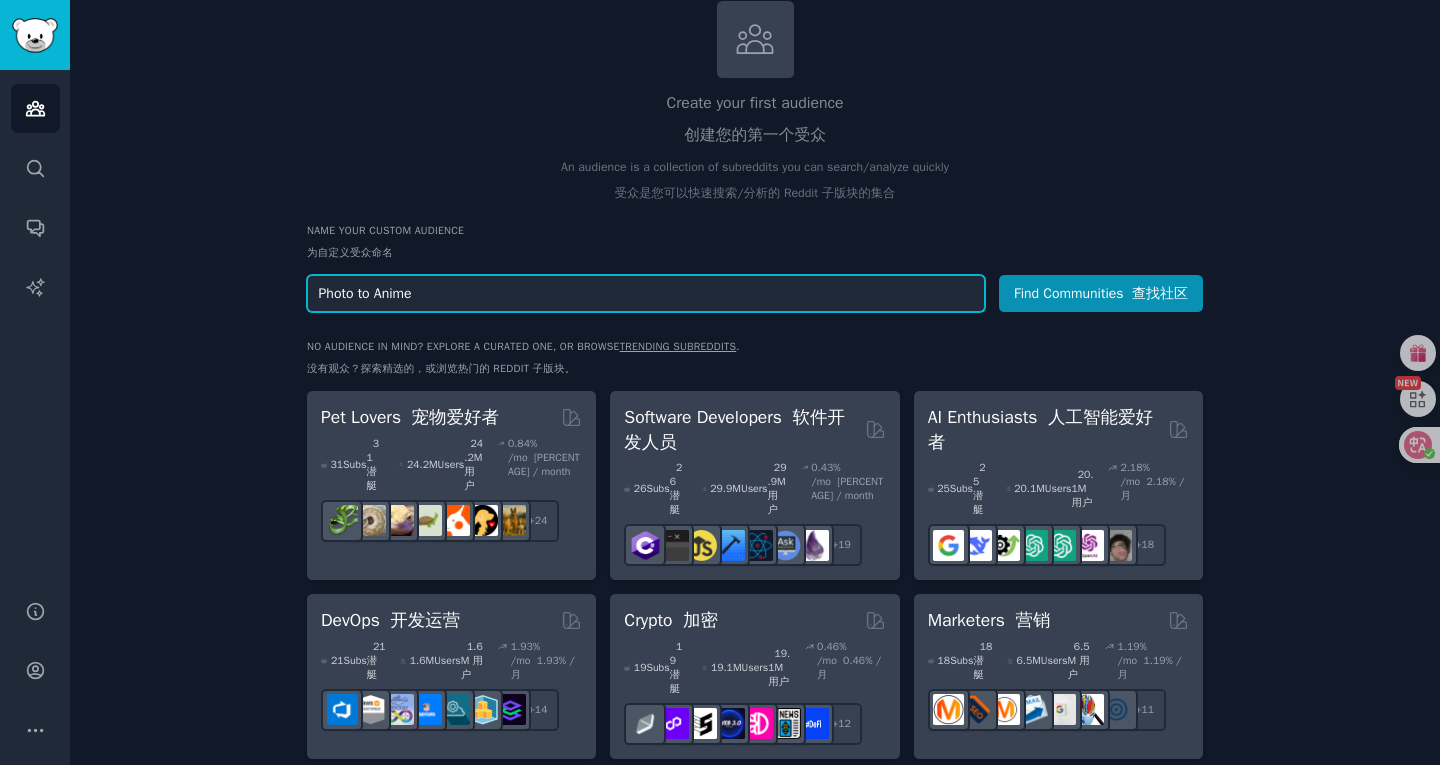 click on "Find Communities    查找社区" at bounding box center (1101, 293) 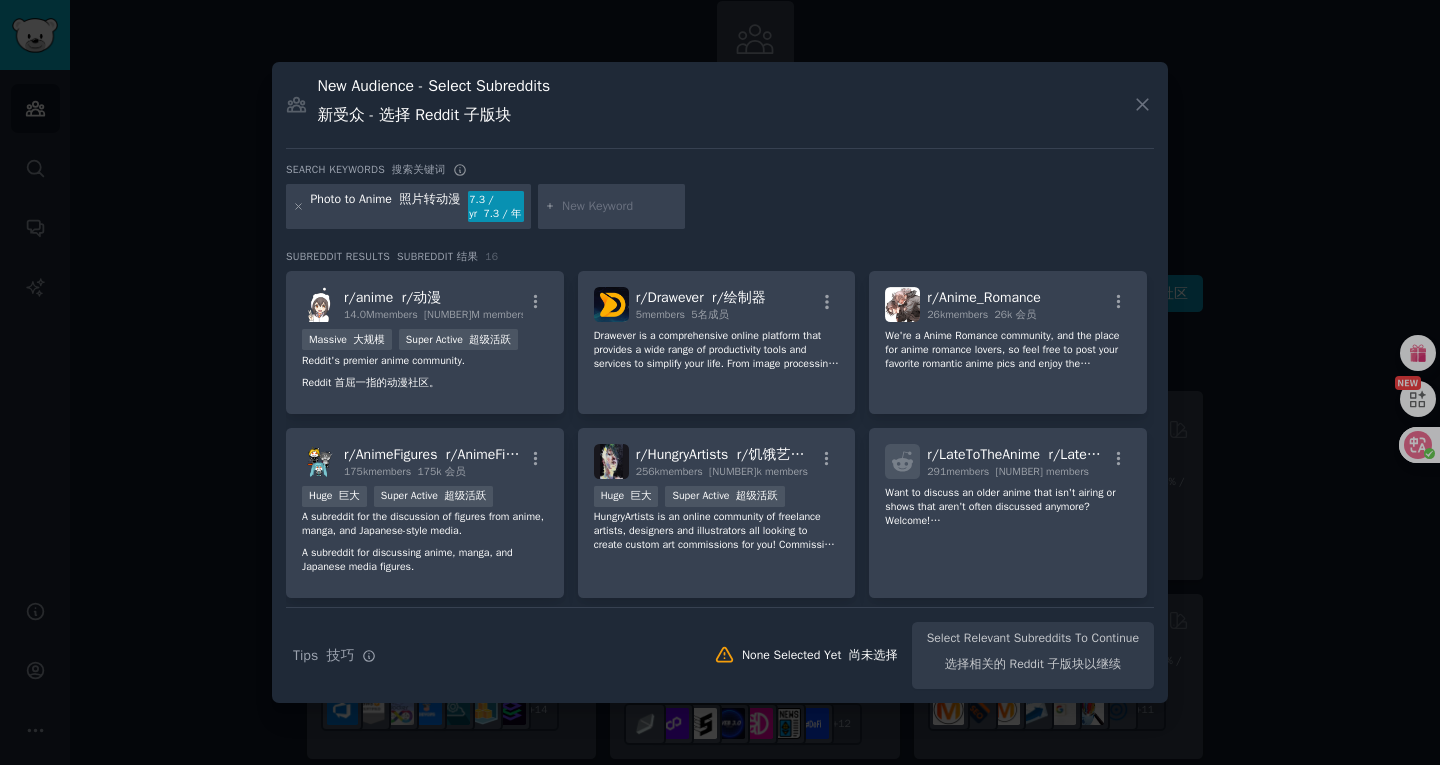 click on "Photo to Anime    照片转动漫 [NUMBER] / yr    [NUMBER] / 年" at bounding box center (720, 210) 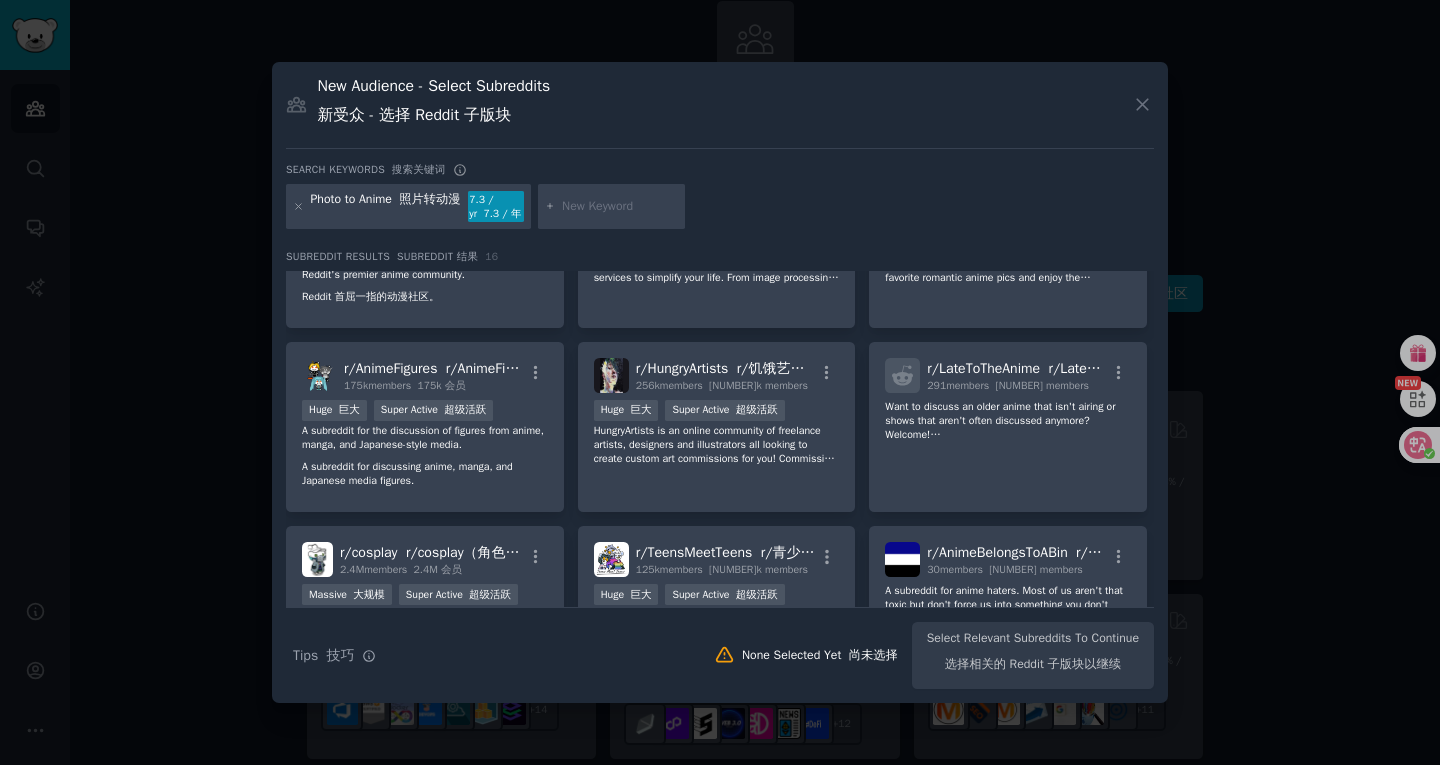 scroll, scrollTop: 0, scrollLeft: 0, axis: both 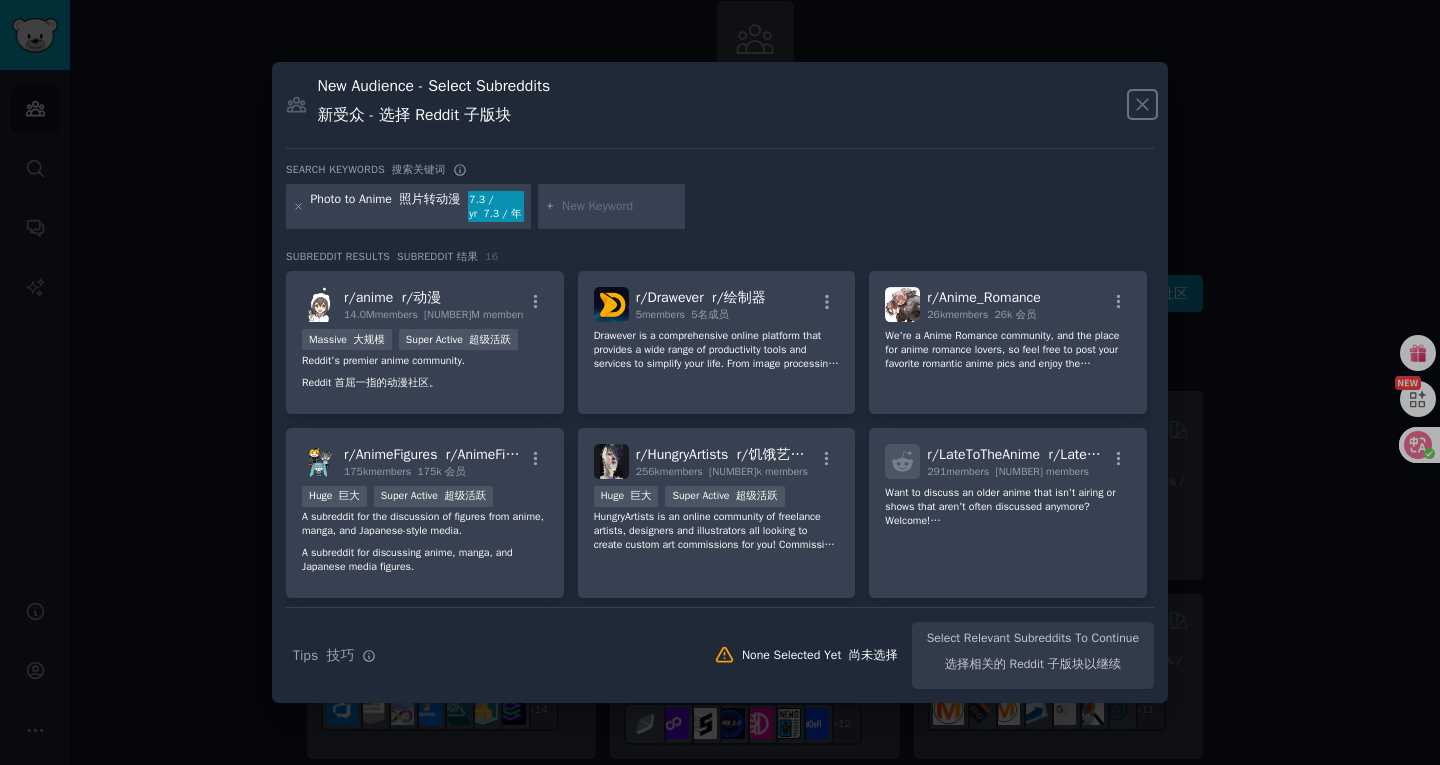 click 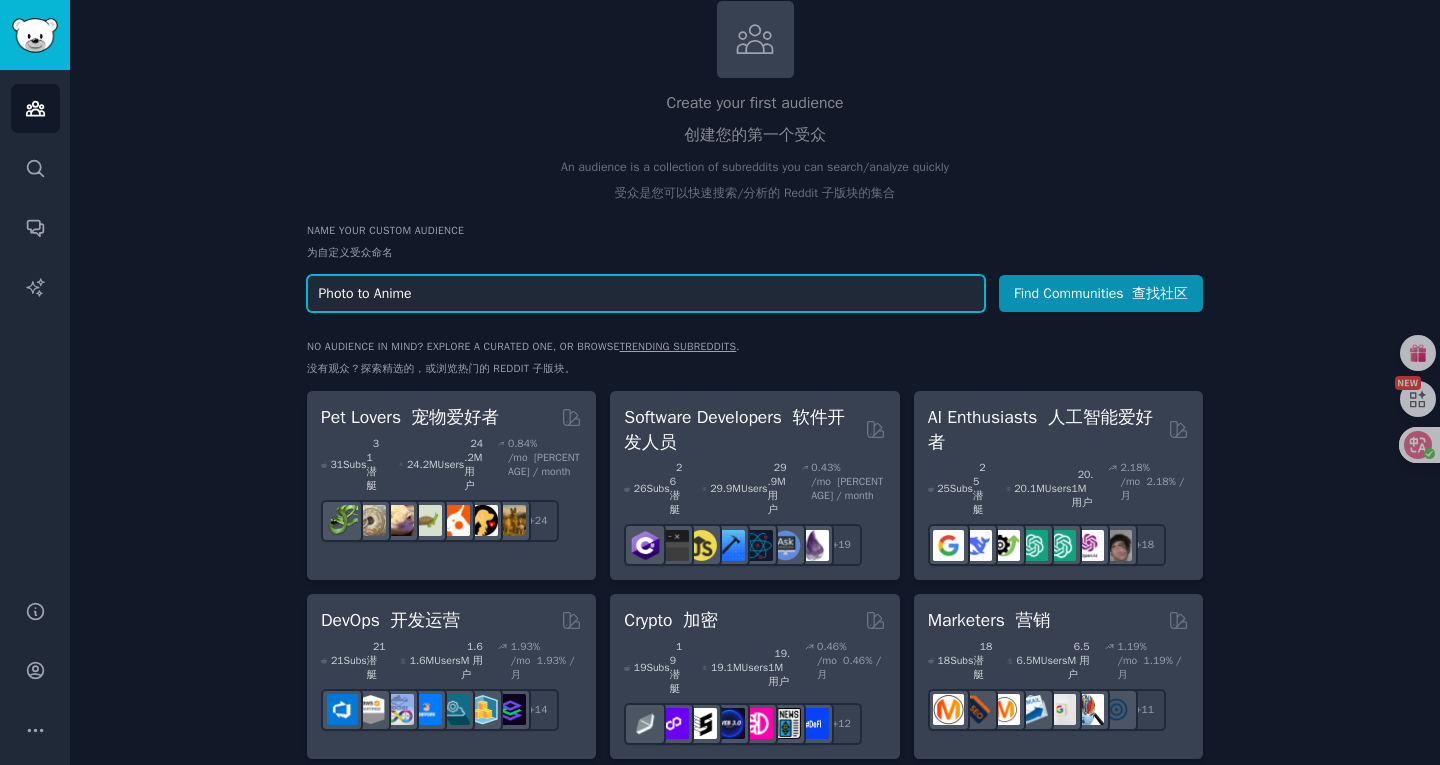 click on "Photo to Anime" at bounding box center [646, 293] 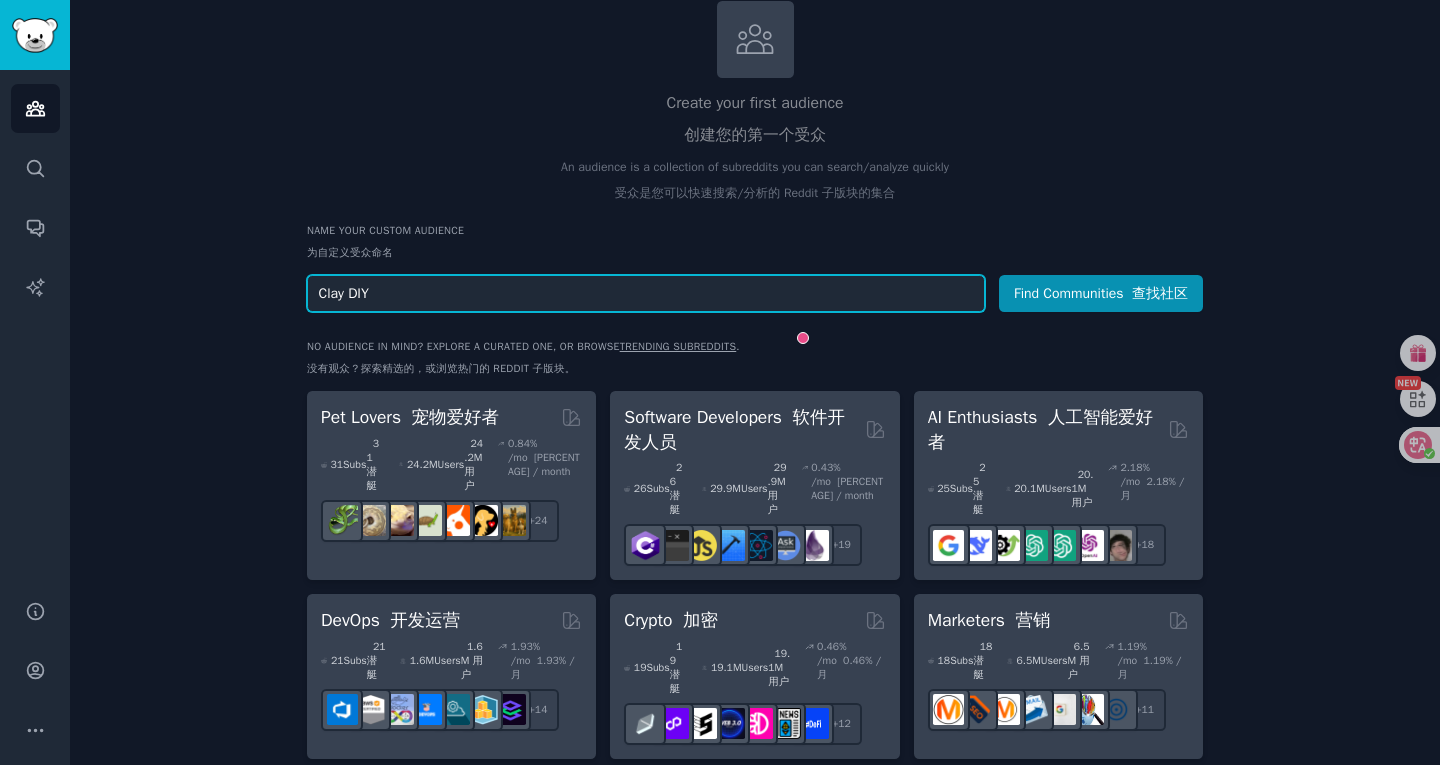 type on "Clay DIY" 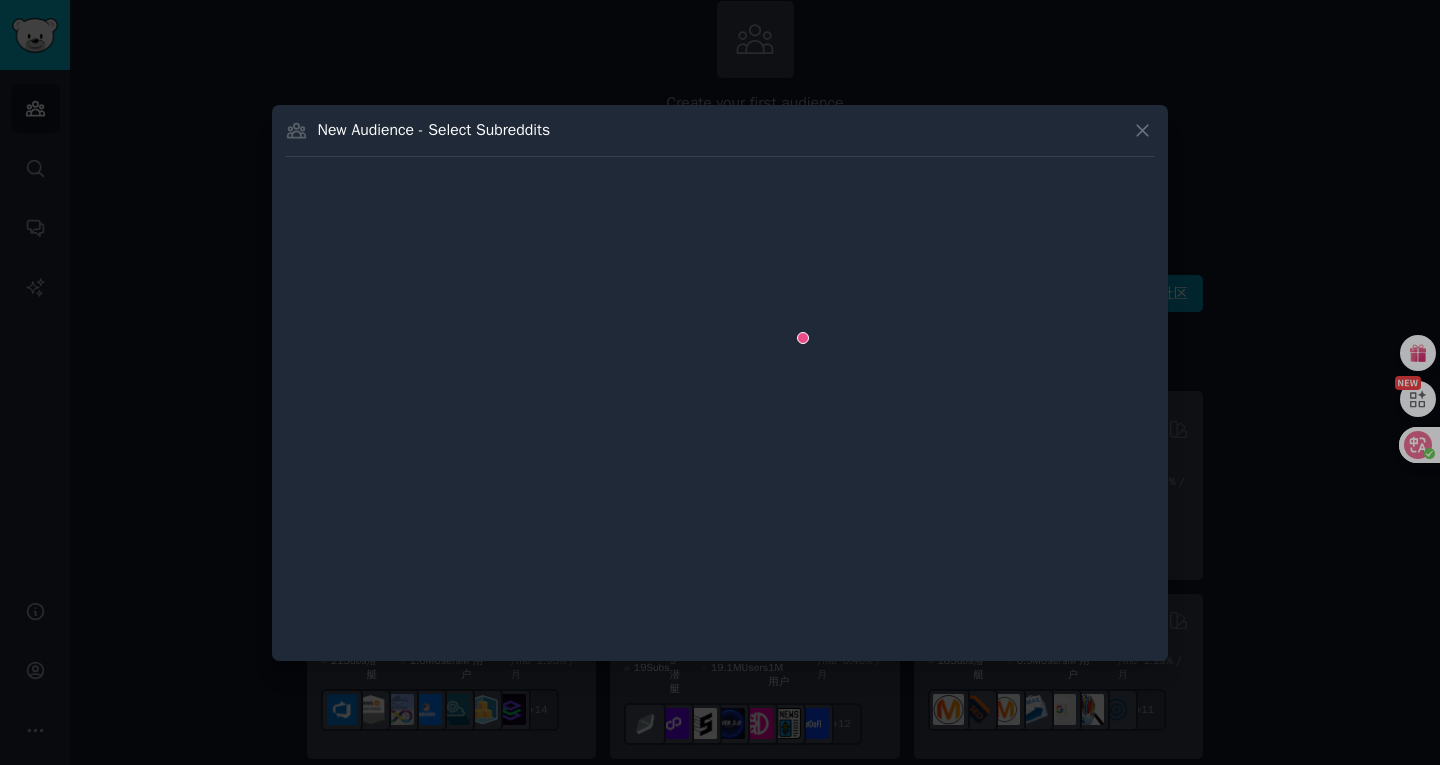 type 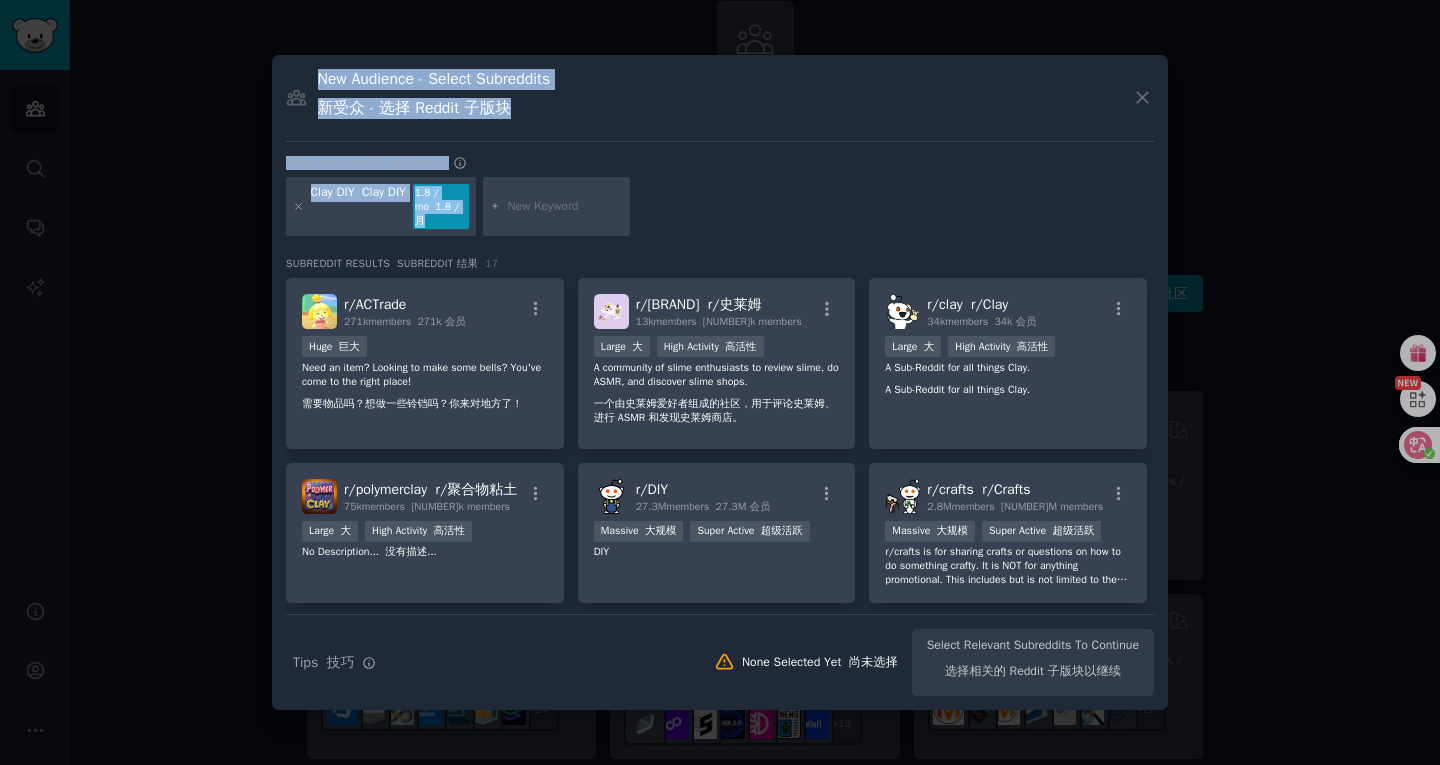 drag, startPoint x: 200, startPoint y: 281, endPoint x: 495, endPoint y: 214, distance: 302.51282 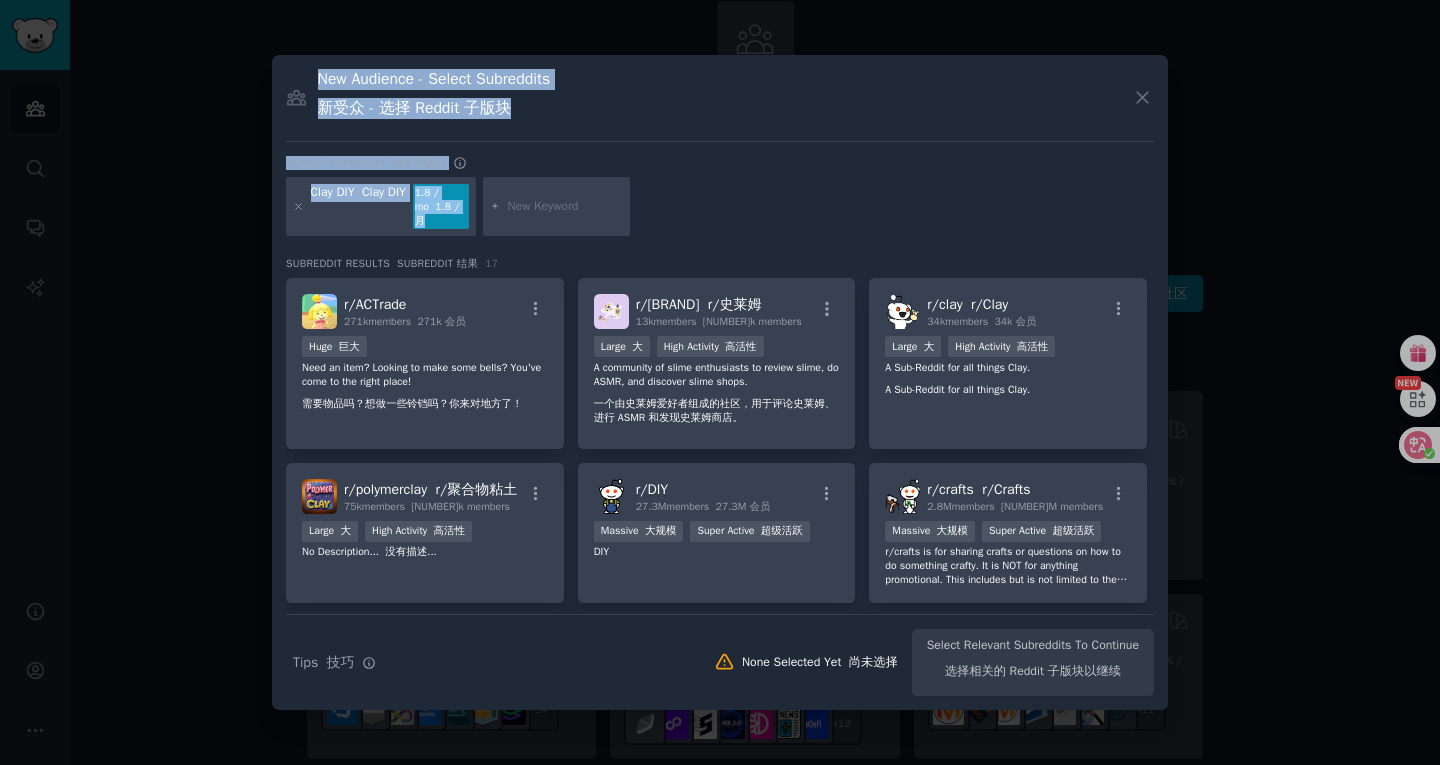 click on "​ New Audience - Select Subreddits 新受众 - 选择 Reddit 子版块 Search keywords    搜索关键词 Clay DIY    粘土 DIY [NUMBER] / mo    [NUMBER] / 月 Subreddit Results    SUBREDDIT 结果 [NUMBER] r/ACTrade [NUMBER]k  members    [NUMBER]k 会员 Huge    巨大 Need an item? Looking to make some bells? You've come to the right place! 需要物品吗？想做一些铃铛吗？你来对地方了！ r/Slime    r/[BRAND] [NUMBER]k  members    [NUMBER]k 会员 Large    大 High Activity    高活性 A community of slime enthusiasts to review slime, do ASMR, and discover slime shops. 一个由史莱姆爱好者组成的社区，用于评论史莱姆、进行 ASMR 和发现史莱姆商店。 r/clay    r/Clay [NUMBER]k  members    [NUMBER]k 会员 Large    大 High Activity    高活性 A Sub-Reddit for all things Clay. 一个关于粘土所有内容的 Reddit 子版块。 r/polymerclay    r/PolymerClay [NUMBER]k  members    [NUMBER]k 会员 Large    大 High Activity    高活性 No Description...    没有描述..." at bounding box center [720, 382] 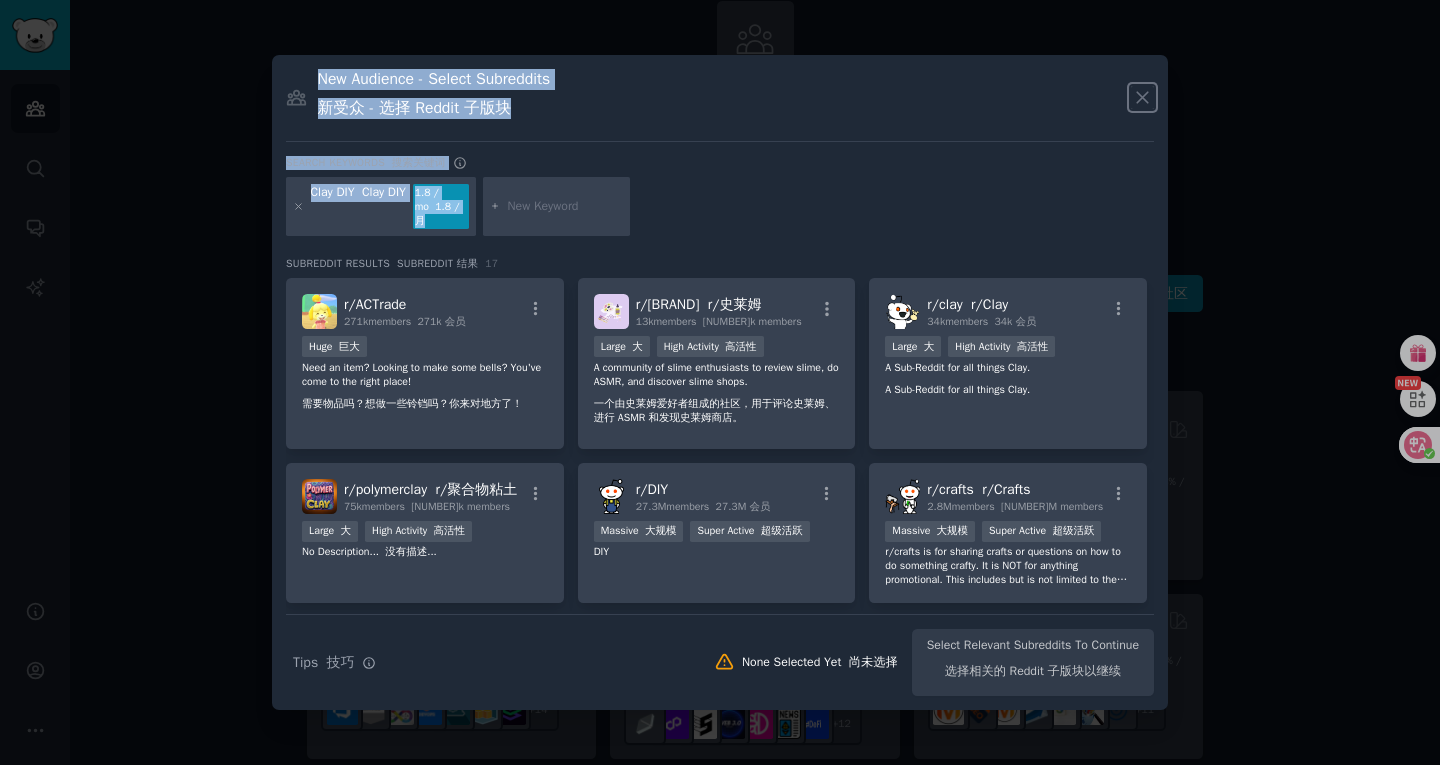 click 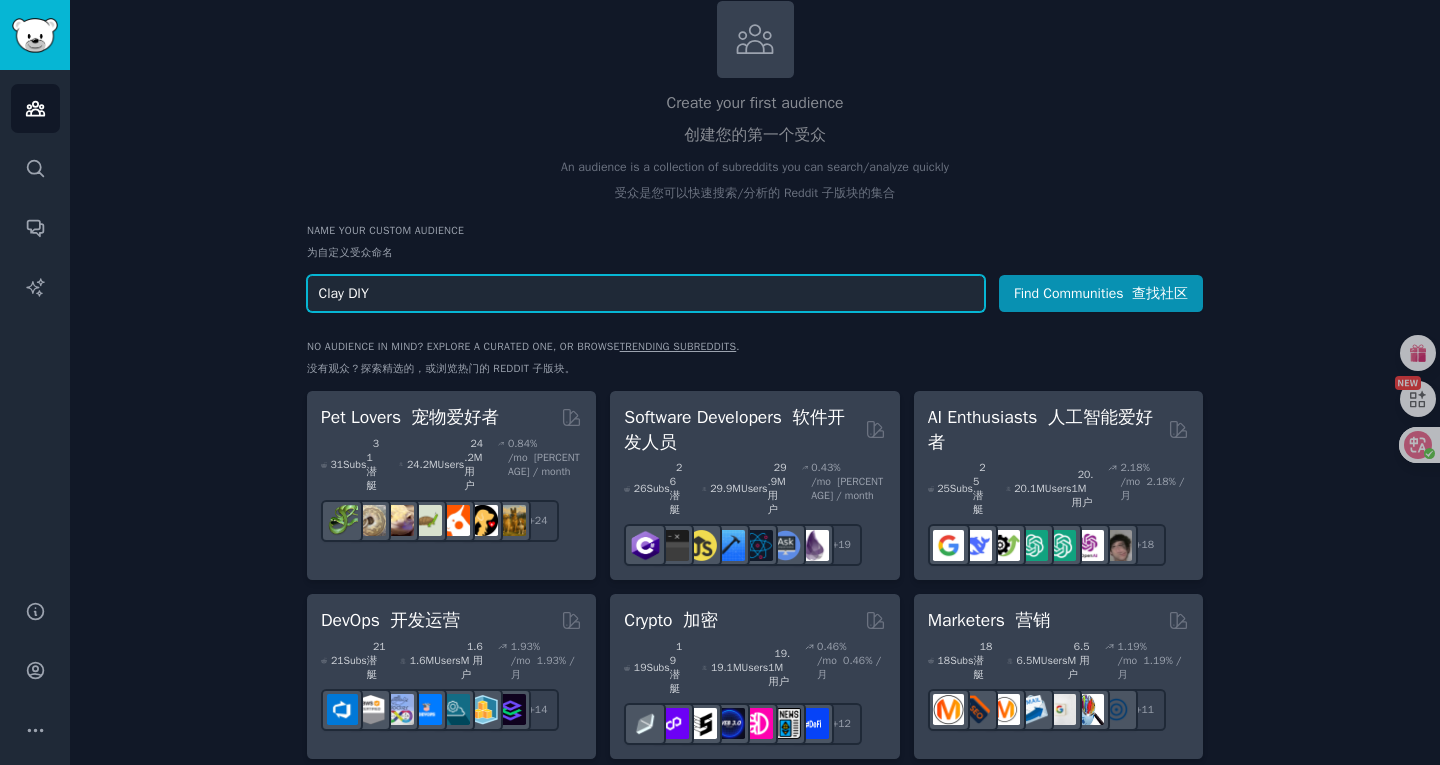 click on "Clay DIY" at bounding box center (646, 293) 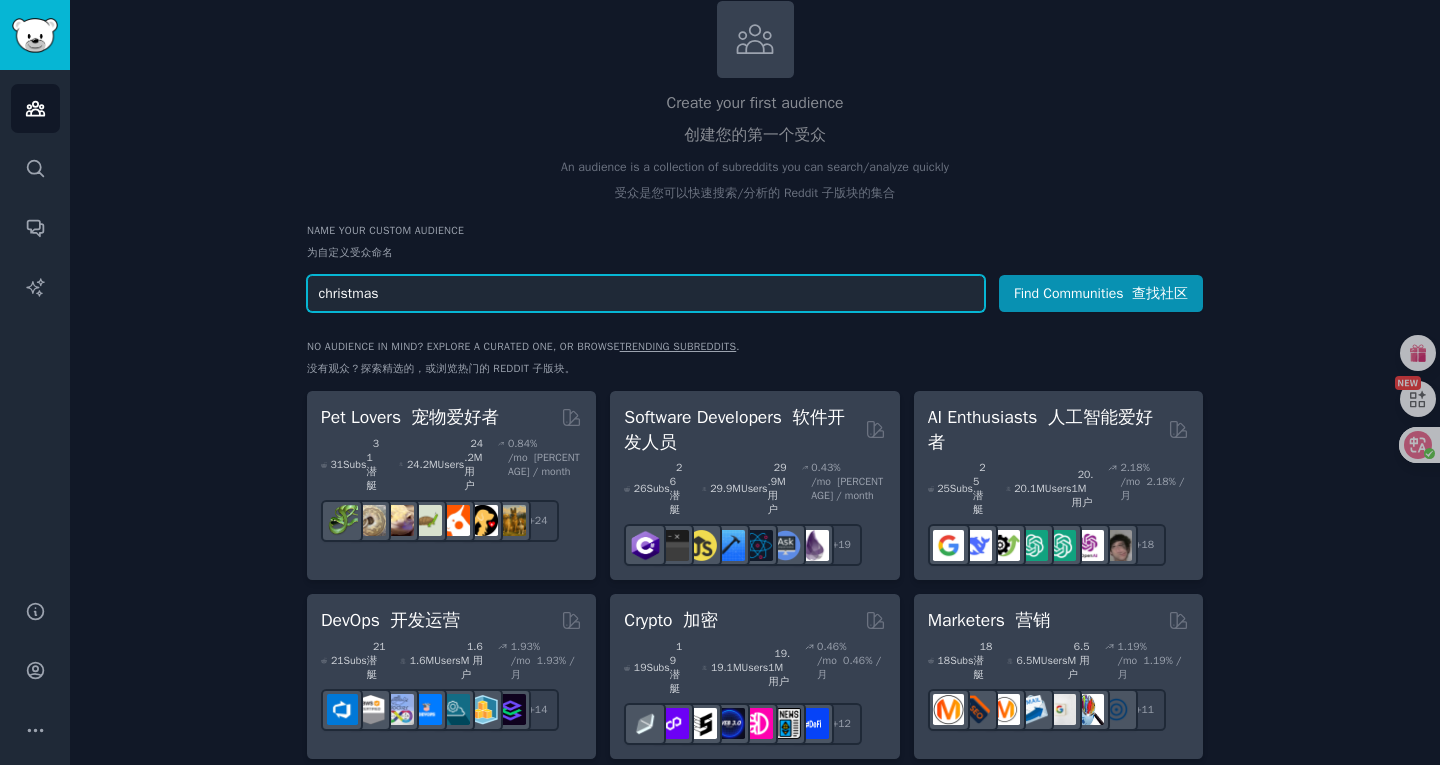 type on "christmas" 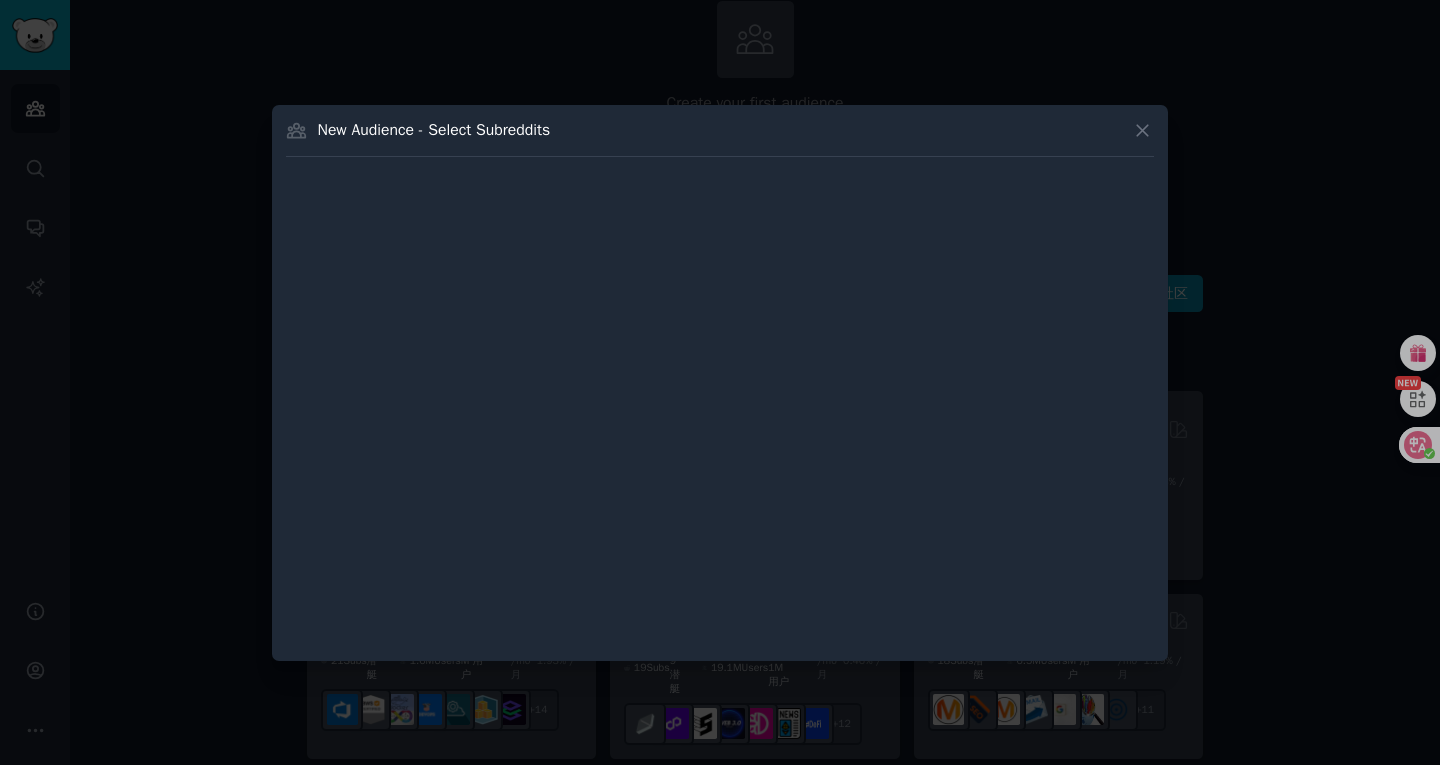type 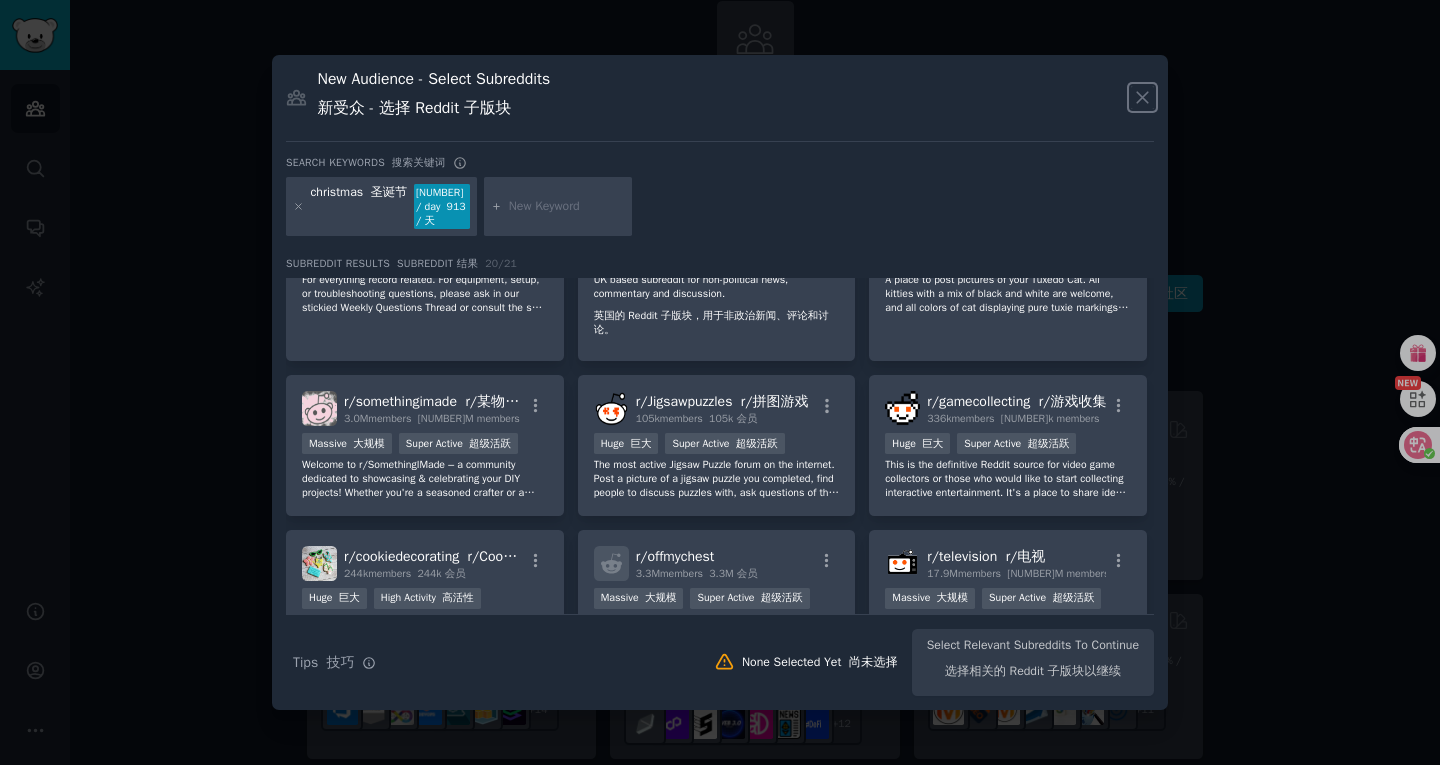 scroll, scrollTop: 536, scrollLeft: 0, axis: vertical 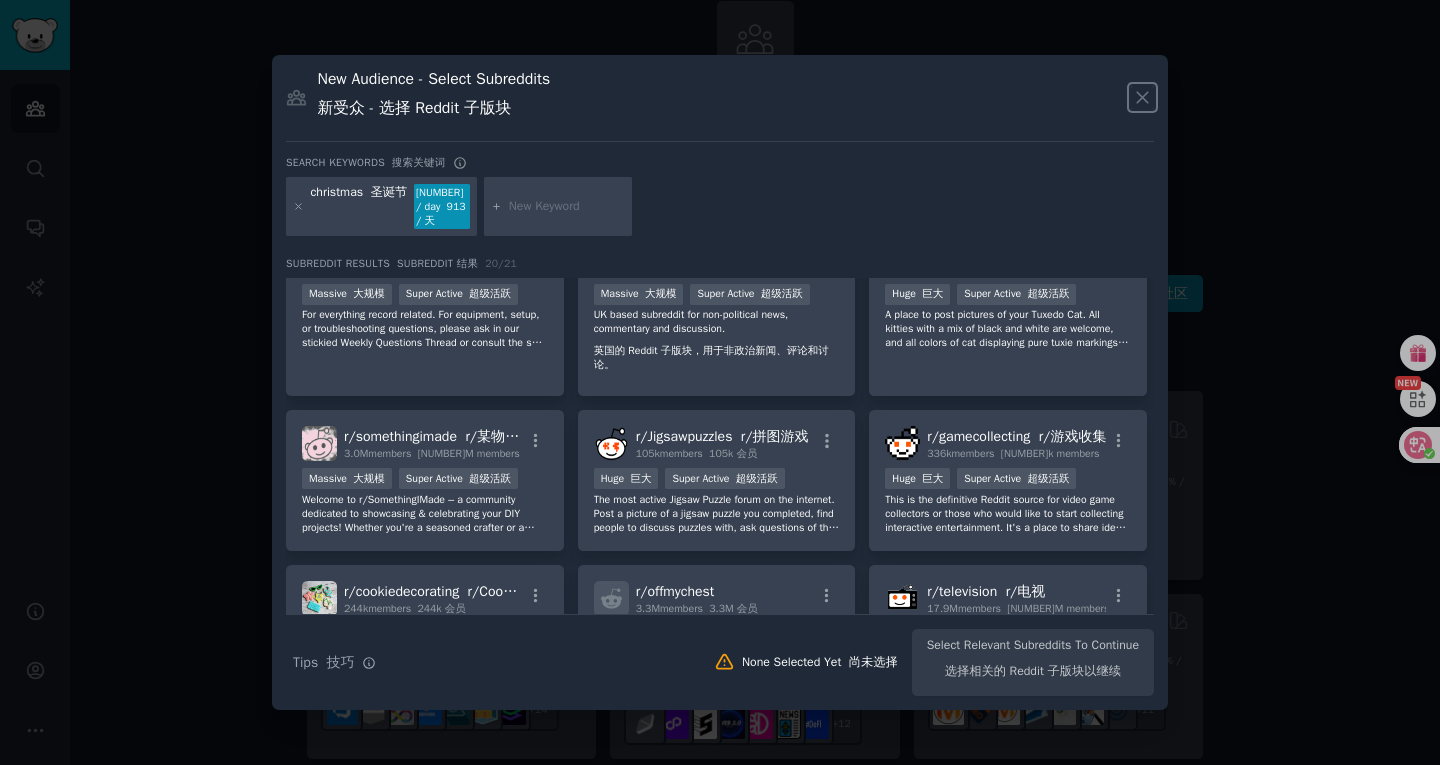 click 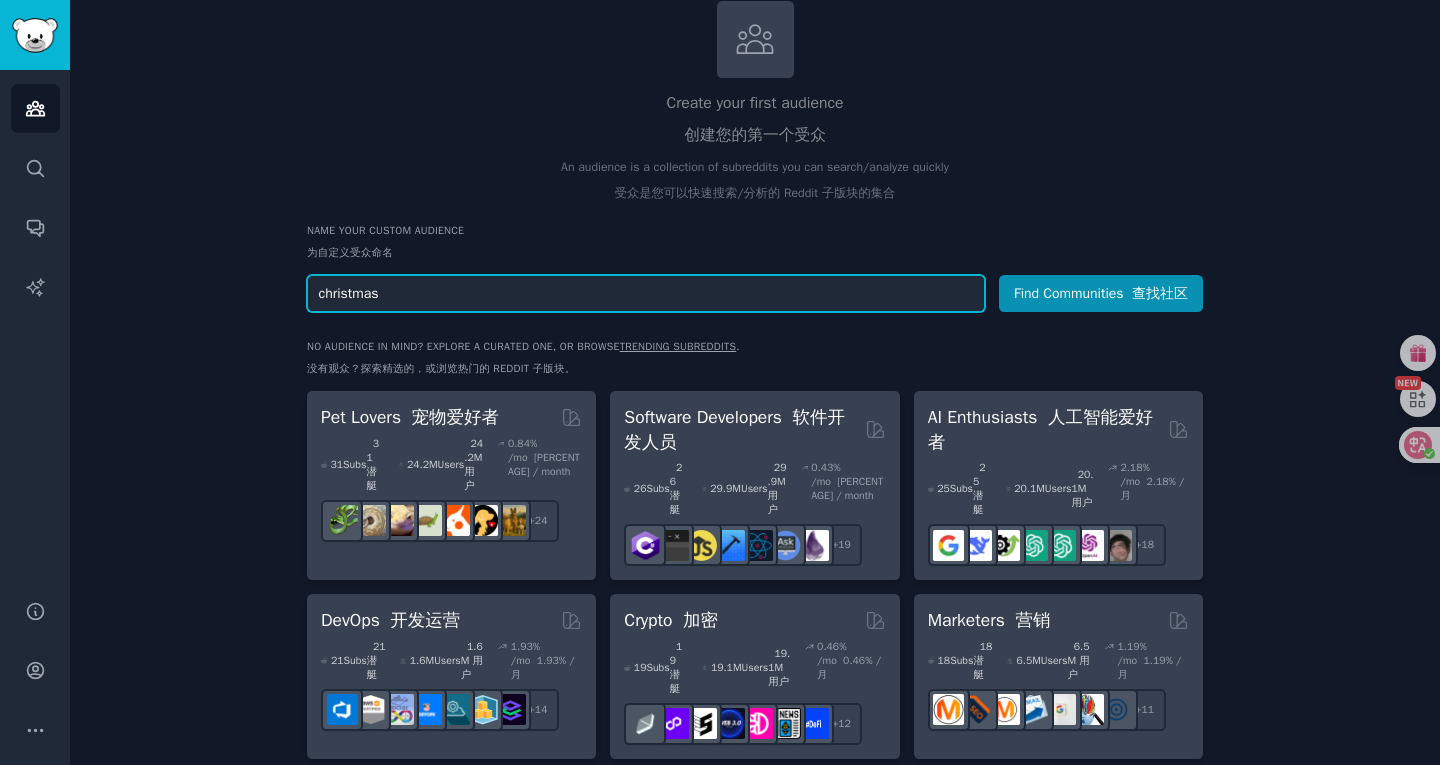 click on "christmas" at bounding box center (646, 293) 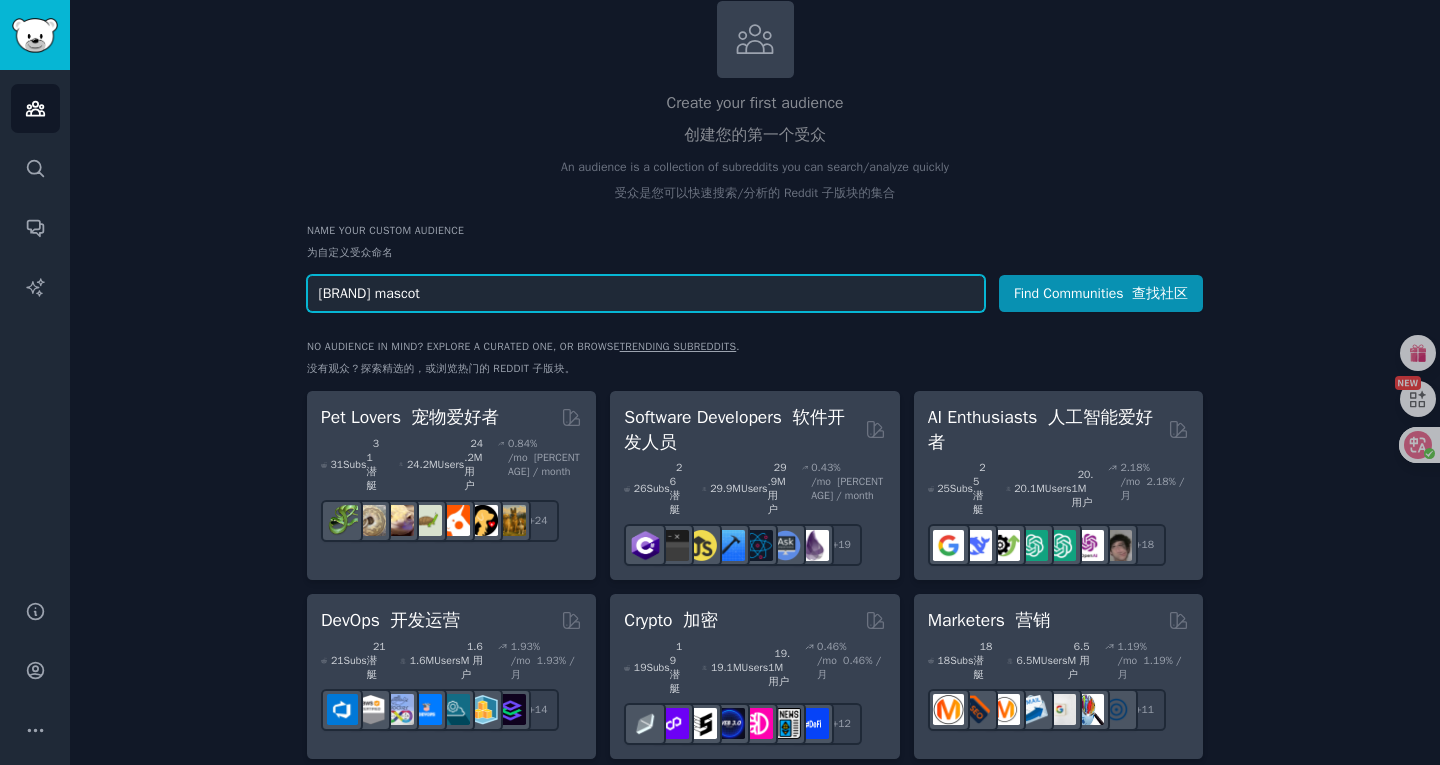 type on "[BRAND] mascot" 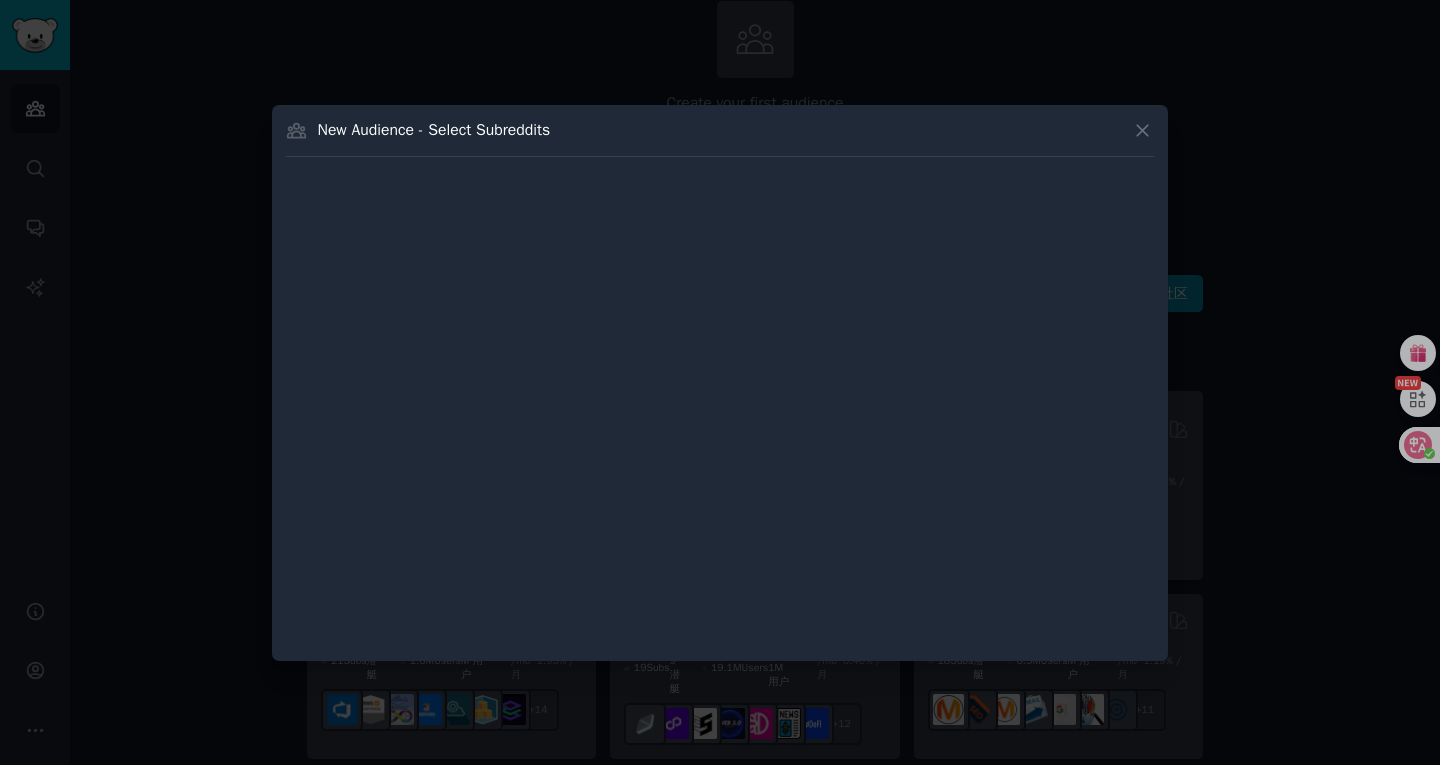 type 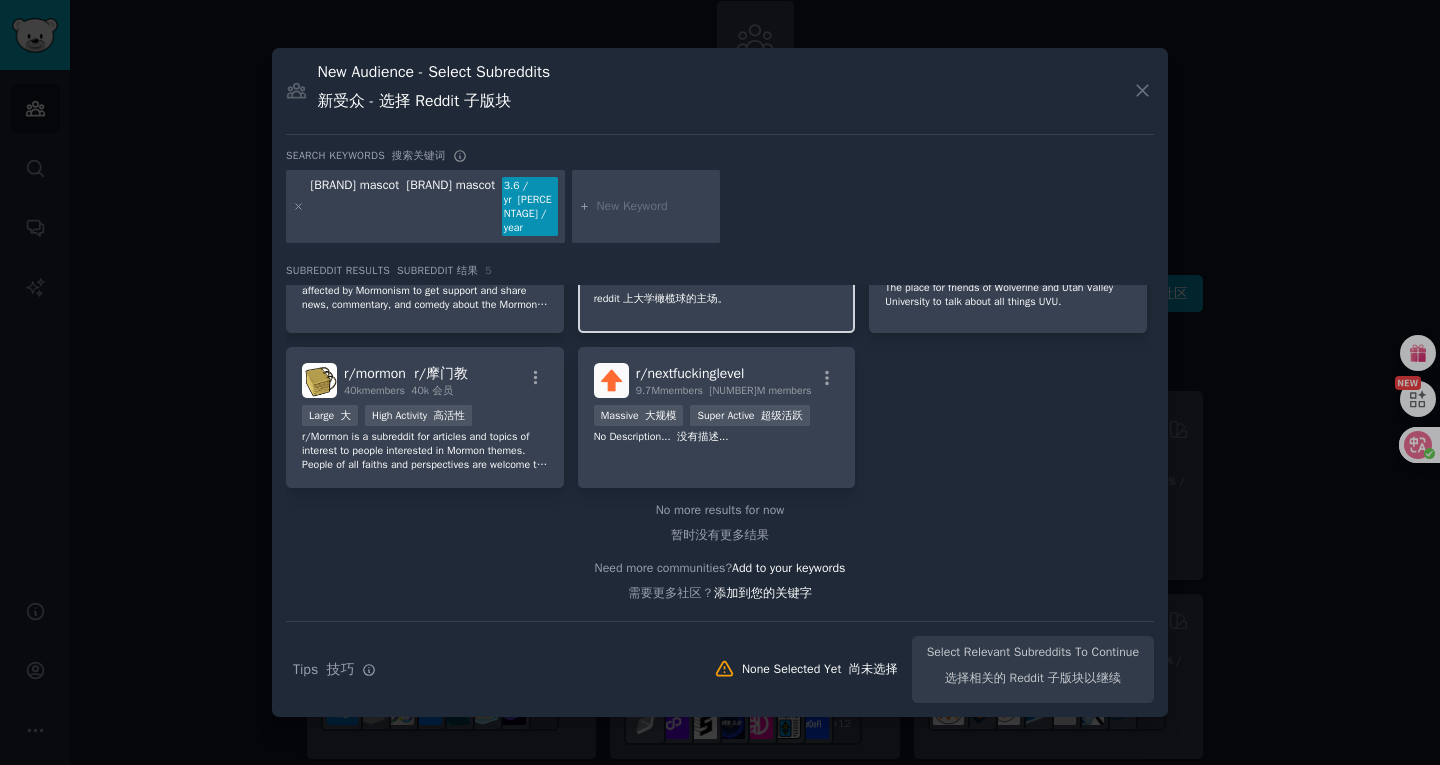 scroll, scrollTop: 0, scrollLeft: 0, axis: both 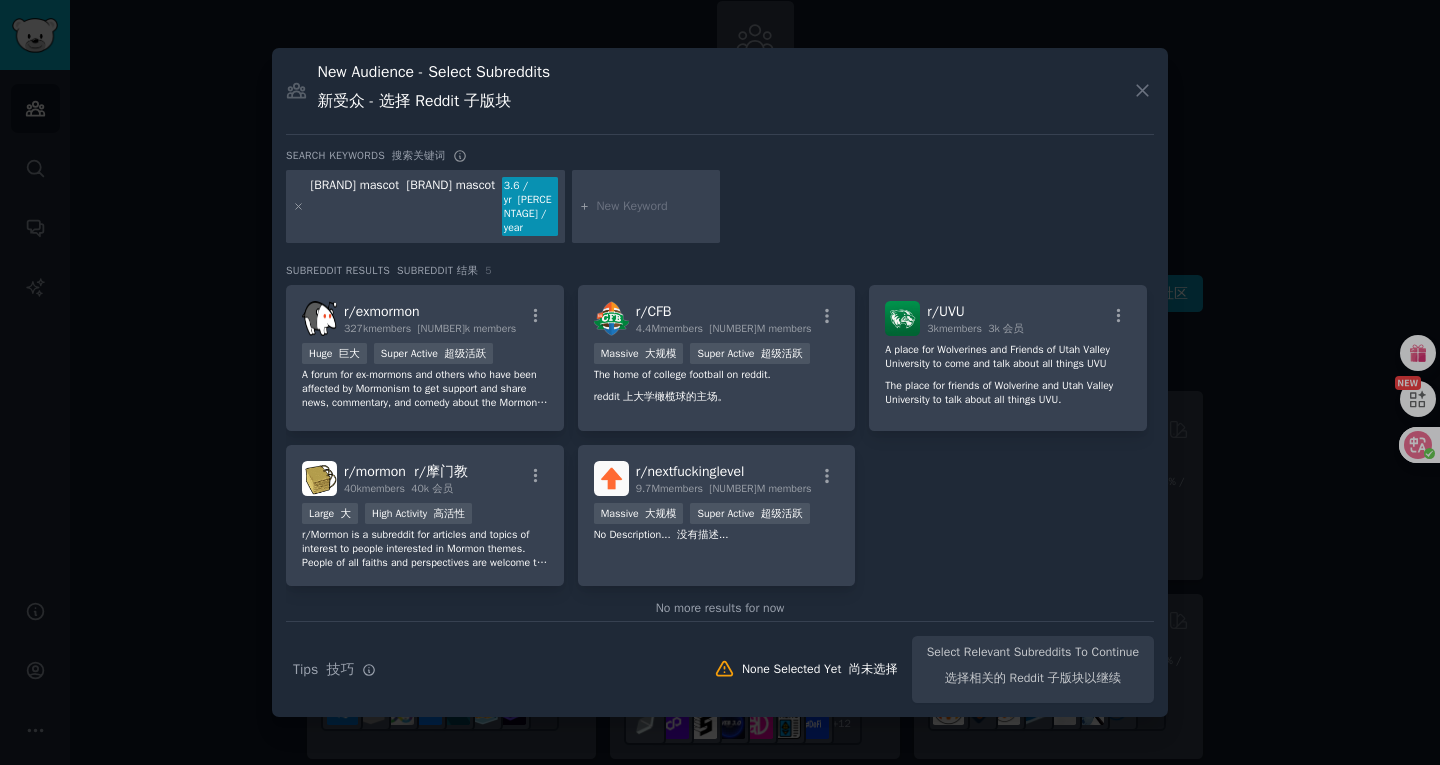 click 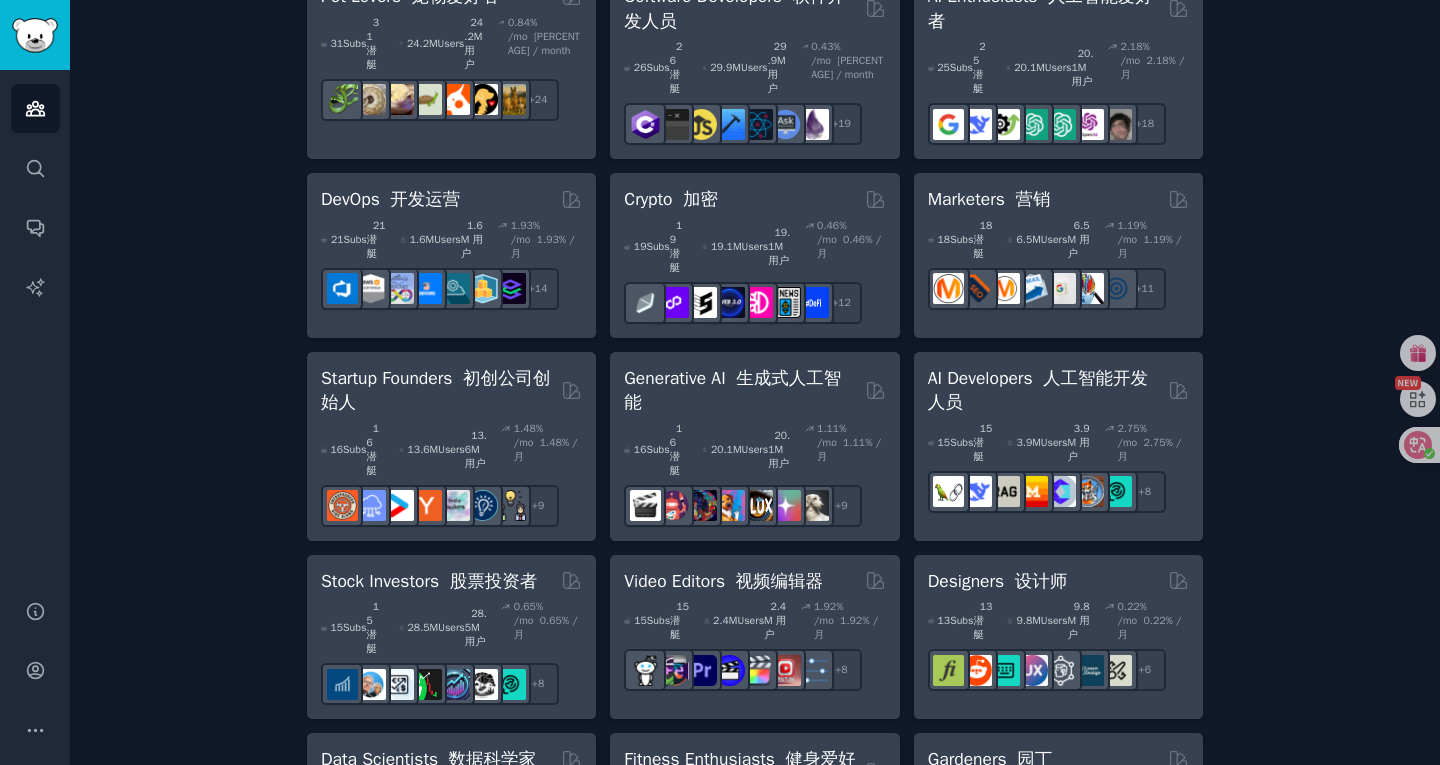 drag, startPoint x: 176, startPoint y: 435, endPoint x: 957, endPoint y: 793, distance: 859.142 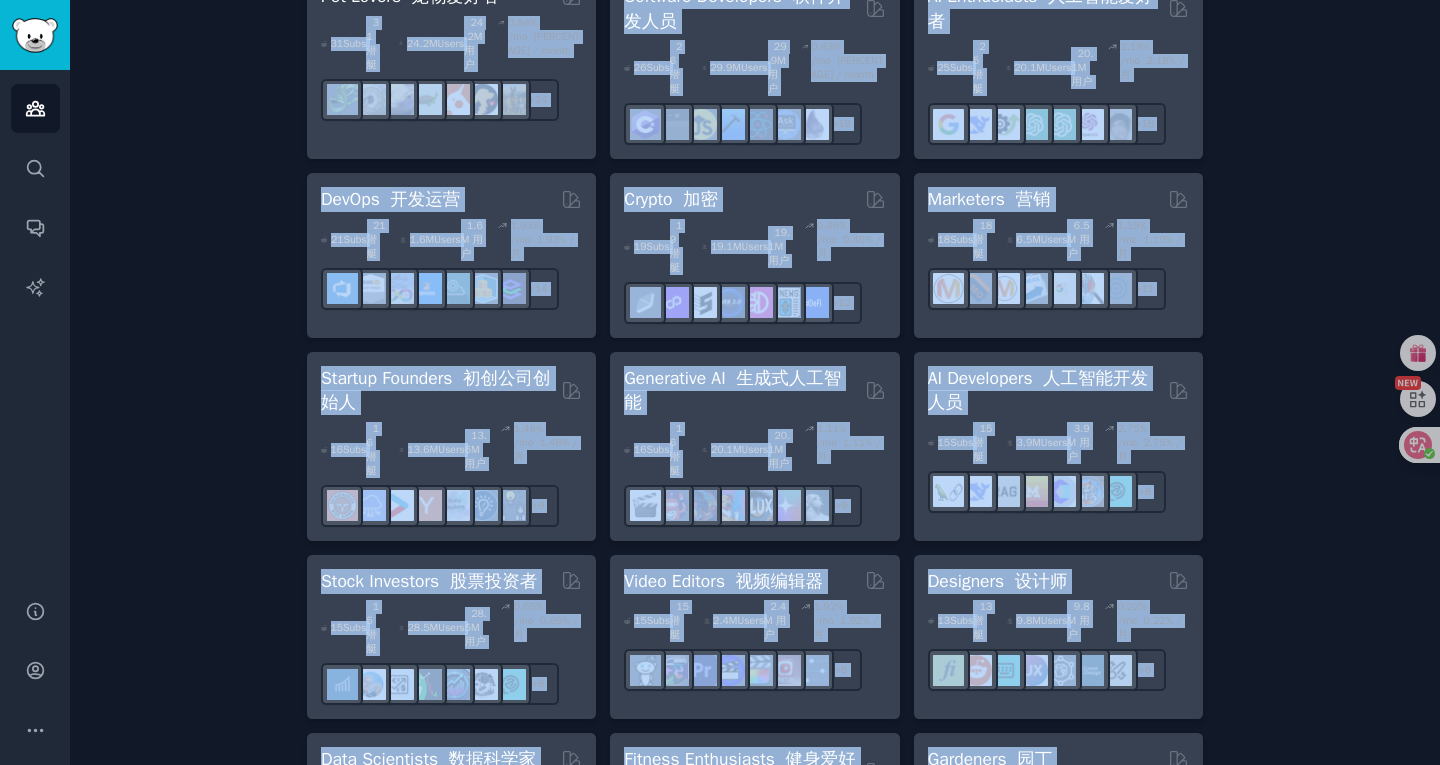scroll, scrollTop: 662, scrollLeft: 0, axis: vertical 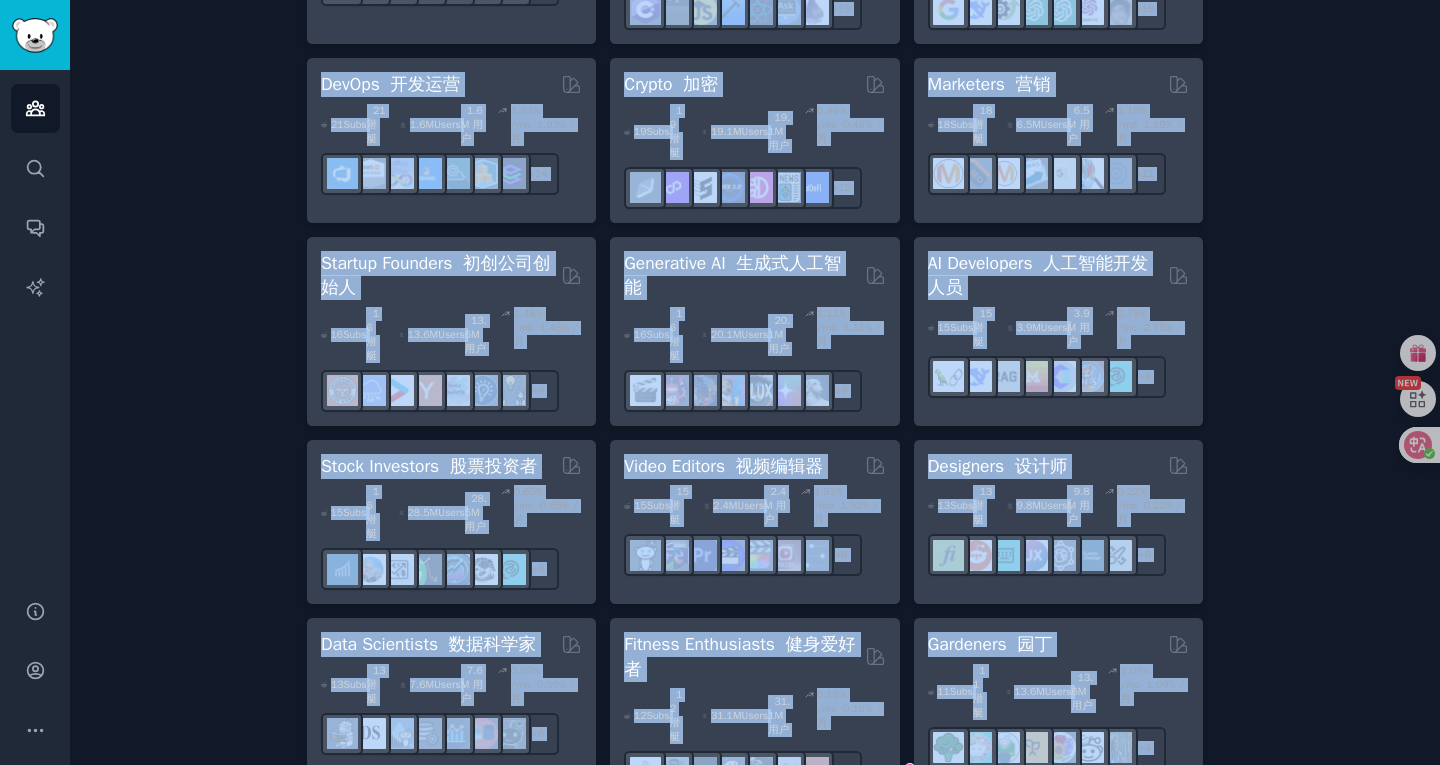 click on "Create your first audience 创建您的第一个受众 An audience is a collection of subreddits you can search/analyze quickly 受众是您可以快速搜索/分析的 Reddit 子版块的集合 Name your custom audience 为自定义受众命名 Audience Name [BRAND] mascot Find Communities    查找社区 No audience in mind? Explore a curated one, or browse  trending subreddits . 没有观众？探索精选的，或浏览热门的 Reddit 子版块。 Pet Lovers    宠物爱好者 [NUMBER]  Sub s    [NUMBER] 潜艇 [NUMBER]M  Users    [NUMBER]M 用户 [PERCENTAGE] % /mo    [PERCENTAGE]% /月 r/DogBreeds101, r/Dogowners, r/DogTrainingTips, r/doggrooming, r/lookatmydog, r/reptiles, r/germanshepherds, r/Pets, r/Ornithology, r/cat, r/DogAdvice, r/puppy101, r/CatAdvice, r/DOG, r/birding, r/BeardedDragons, r/RATS, r/dogswithjobs, r/dogpictures, r/parrots, r/Aquariums, r/Dogtraining, r/dogs, r/cats + [NUMBER] Software Developers    软件开发人员 [NUMBER]  Sub s    [NUMBER] 潜艇 [NUMBER]M  Users    [NUMBER]M 用户 [PERCENTAGE] % /mo    [PERCENTAGE]% /月 r/csharp + [NUMBER] [NUMBER]" at bounding box center (755, 750) 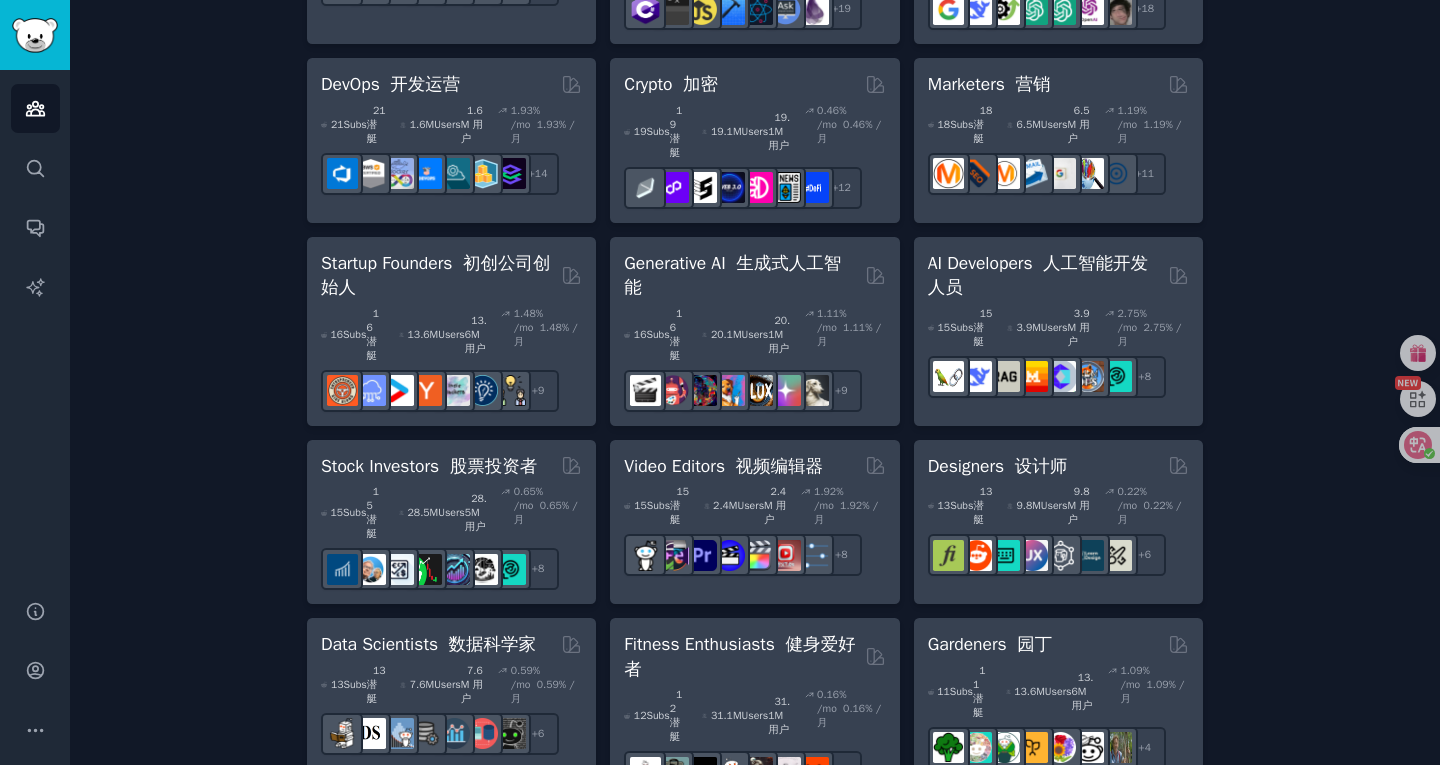 click on "Create your first audience 创建您的第一个受众 An audience is a collection of subreddits you can search/analyze quickly 受众是您可以快速搜索/分析的 Reddit 子版块的集合 Name your custom audience 为自定义受众命名 Audience Name [CUSTOM] Find Communities    查找社区 No audience in mind? Explore a curated one, or browse  trending subreddits . 没有观众？探索精选的，或浏览热门的 Reddit 子版块。 Pet Lovers    宠物爱好者 31  Sub s    31 潜艇 24.2M  Users    24.2M 用户 0.84 % /mo    0.84% /月 r/DogBreeds101, r/Dogowners, r/DogTrainingTips, r/doggrooming, r/lookatmydog, r/reptiles, r/germanshepherds, r/Pets, r/Ornithology, r/cat, r/DogAdvice, r/puppy101, r/CatAdvice, r/DOG, r/birding, r/BeardedDragons, r/RATS, r/dogswithjobs, r/dogpictures, r/parrots, r/Aquariums, r/Dogtraining, r/dogs, r/cats + 24 Software Developers    软件开发人员 26  Sub s    26 潜艇 29.9M  Users    29.9M 用户 0.43 % /mo    0.43% /月 r/iOSProgramming" at bounding box center (755, 750) 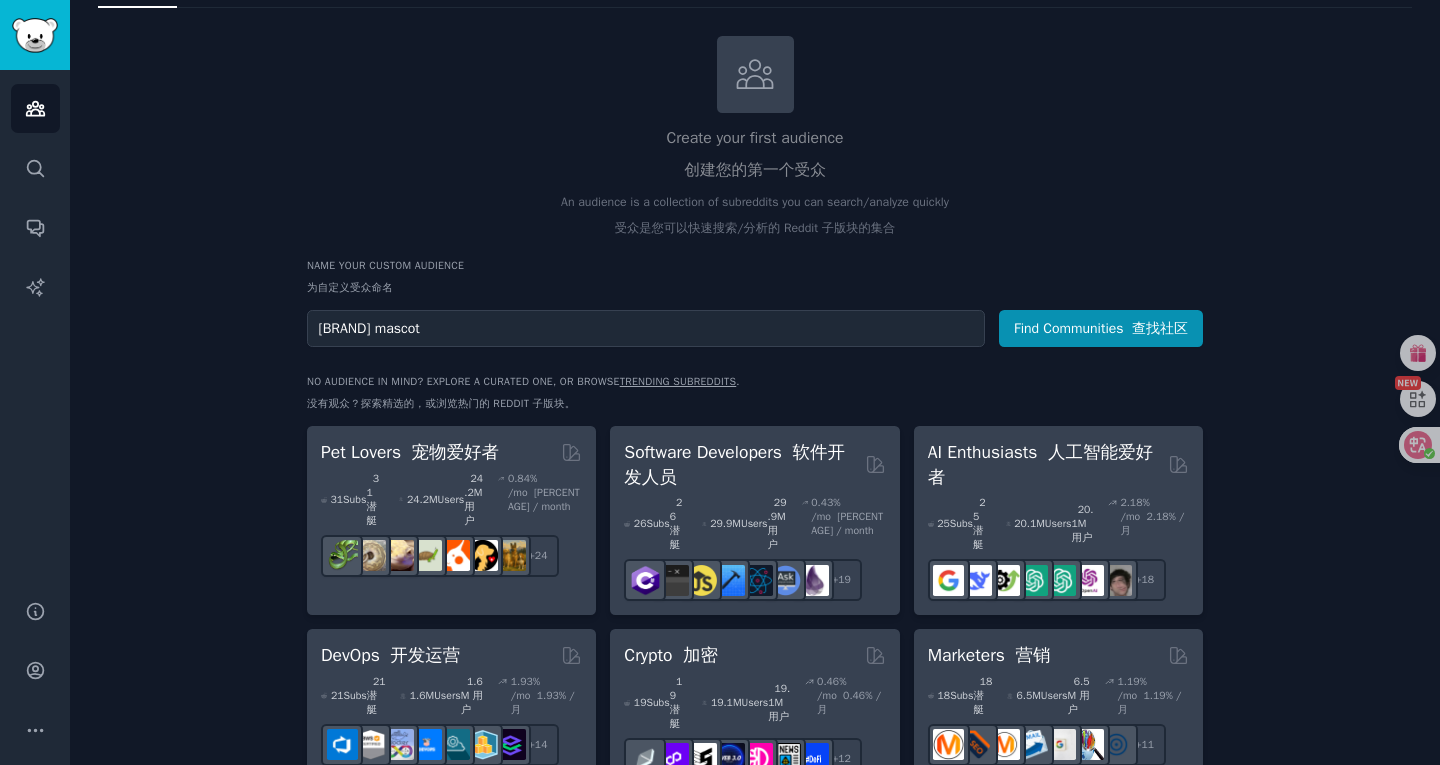scroll, scrollTop: 0, scrollLeft: 0, axis: both 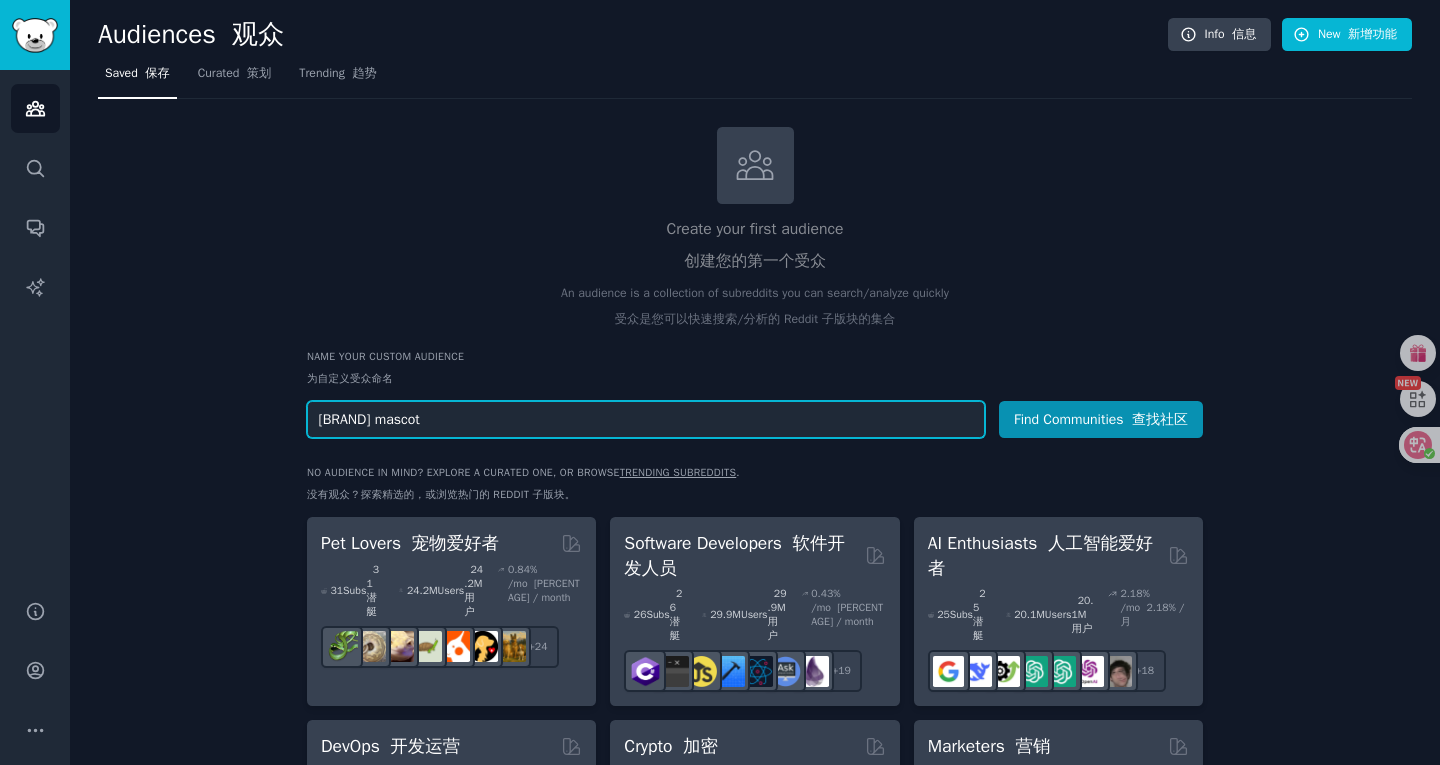 click on "[BRAND] mascot" at bounding box center [646, 419] 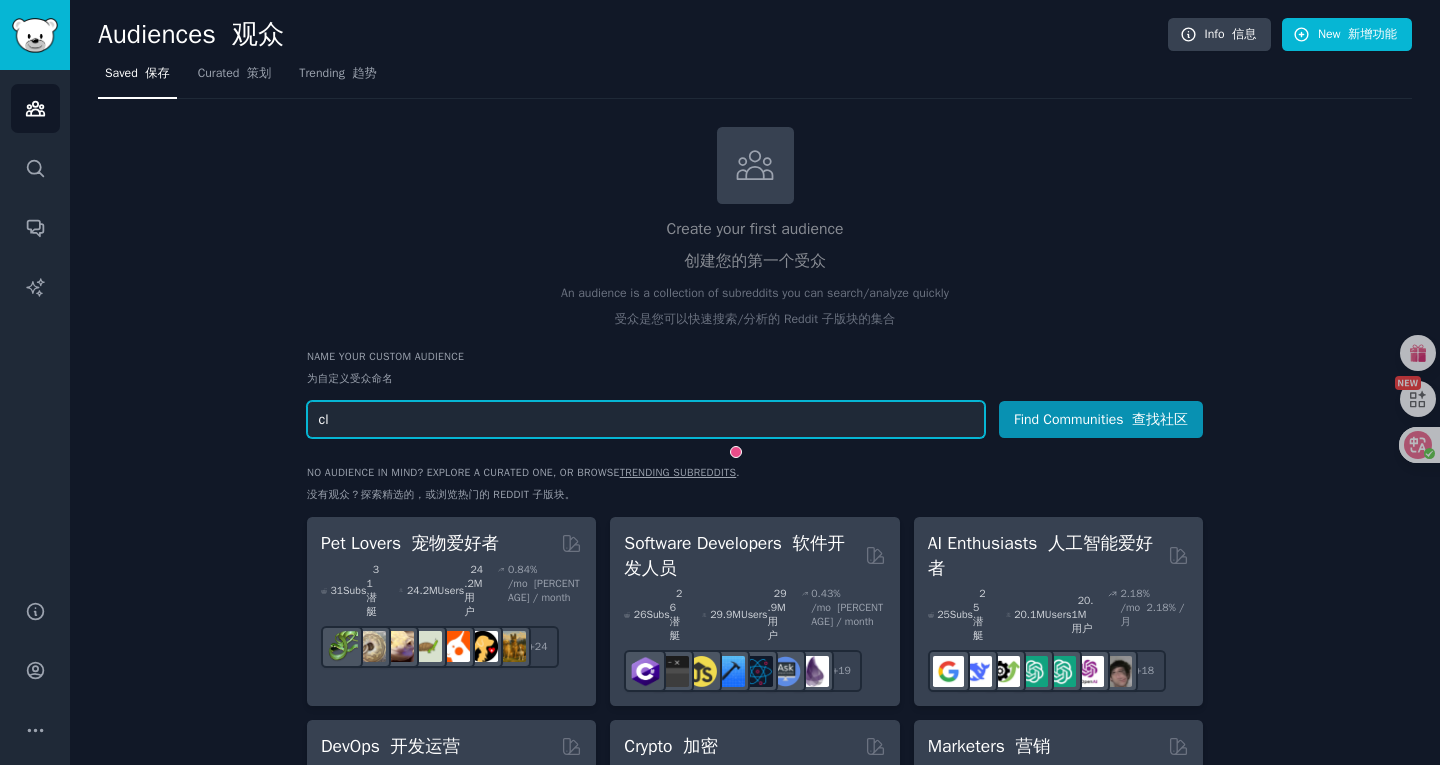 type on "c" 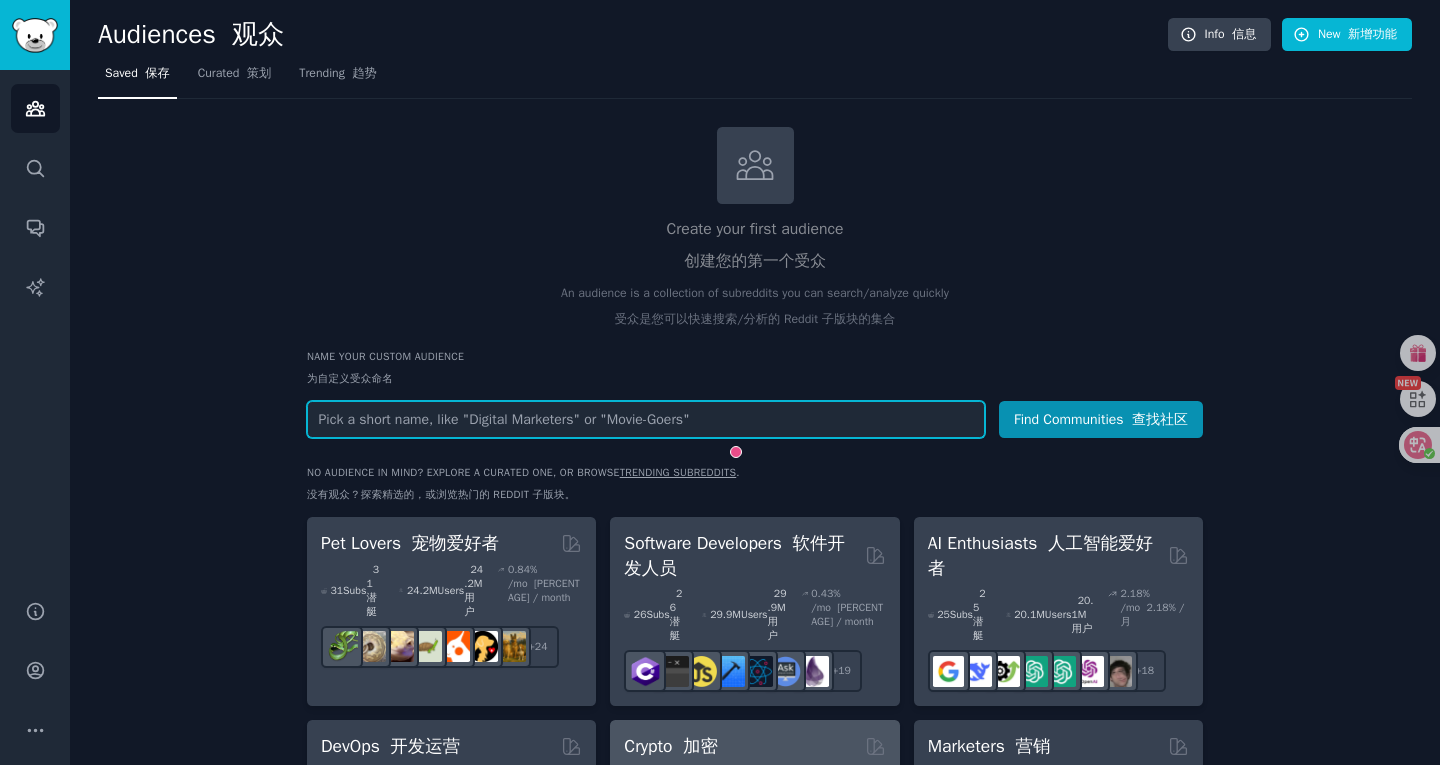 type 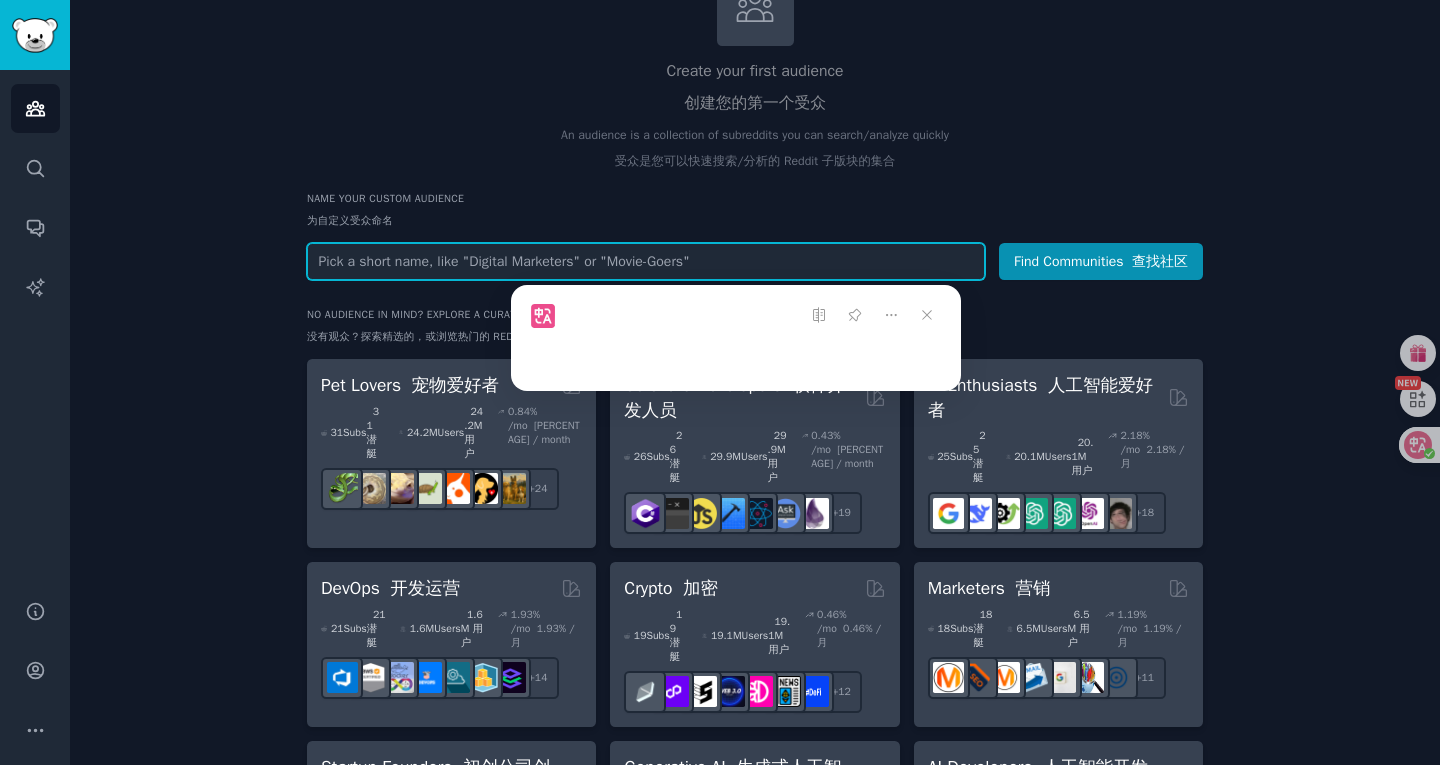 scroll, scrollTop: 0, scrollLeft: 0, axis: both 